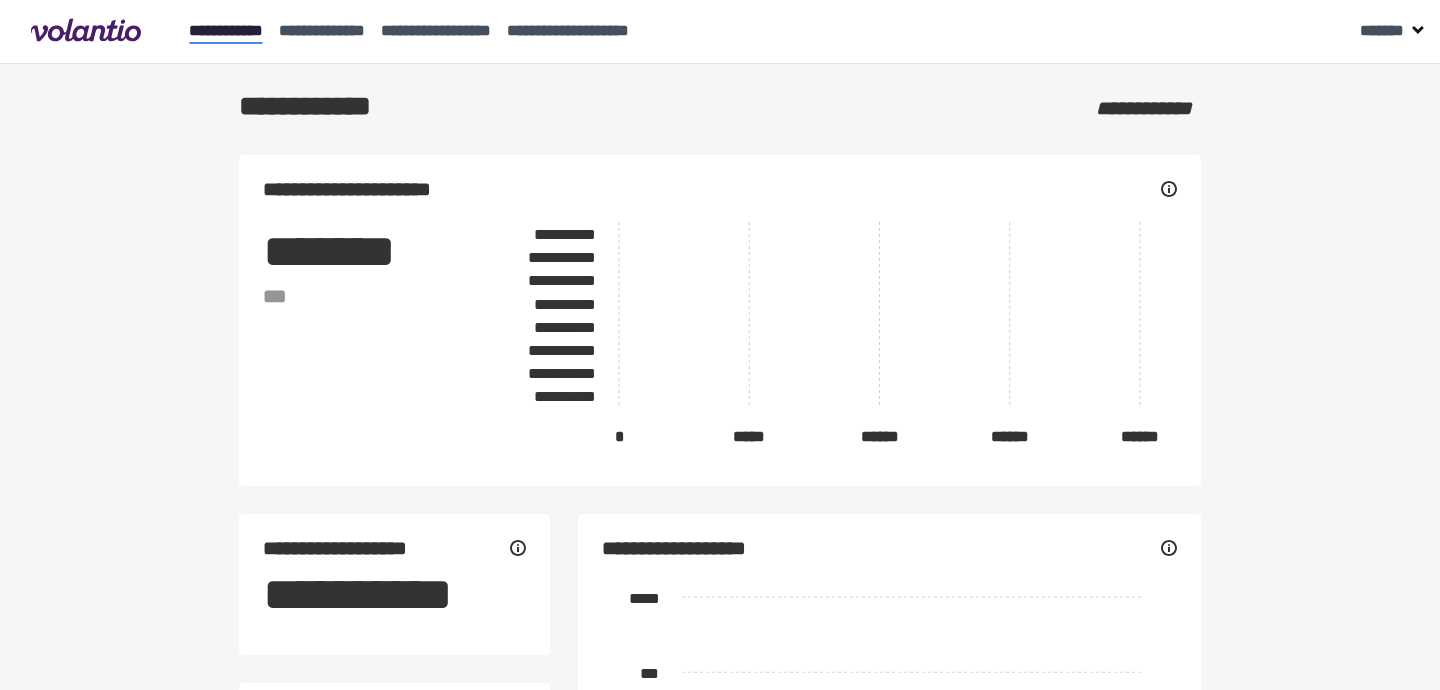 scroll, scrollTop: 0, scrollLeft: 0, axis: both 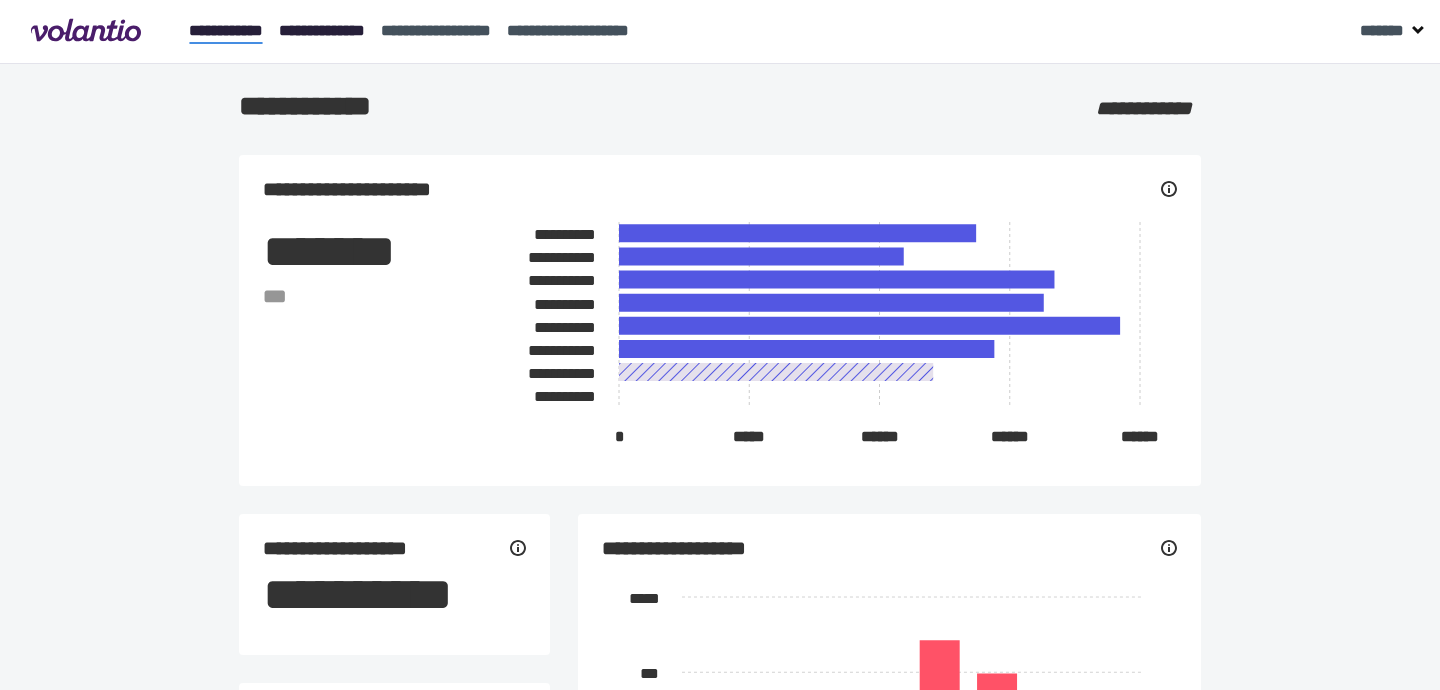 click on "**********" at bounding box center [322, 30] 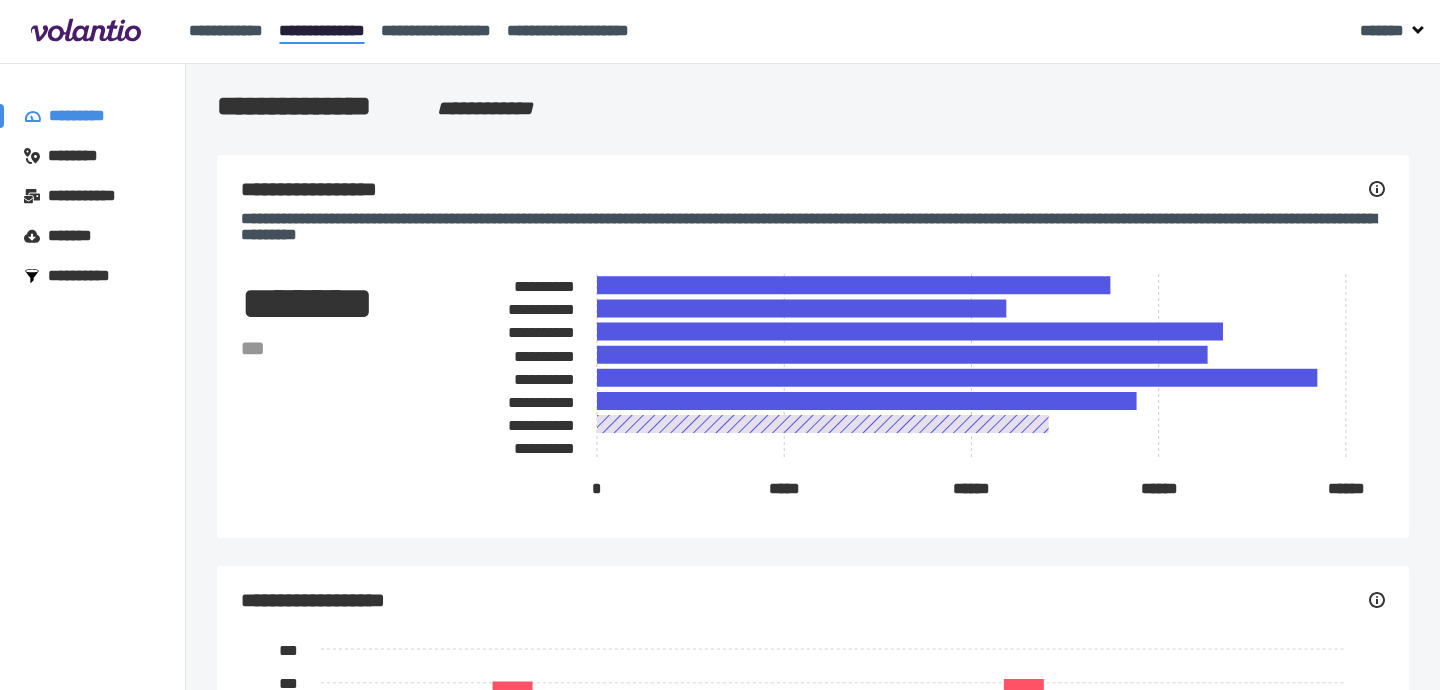 click on "*******" at bounding box center [75, 236] 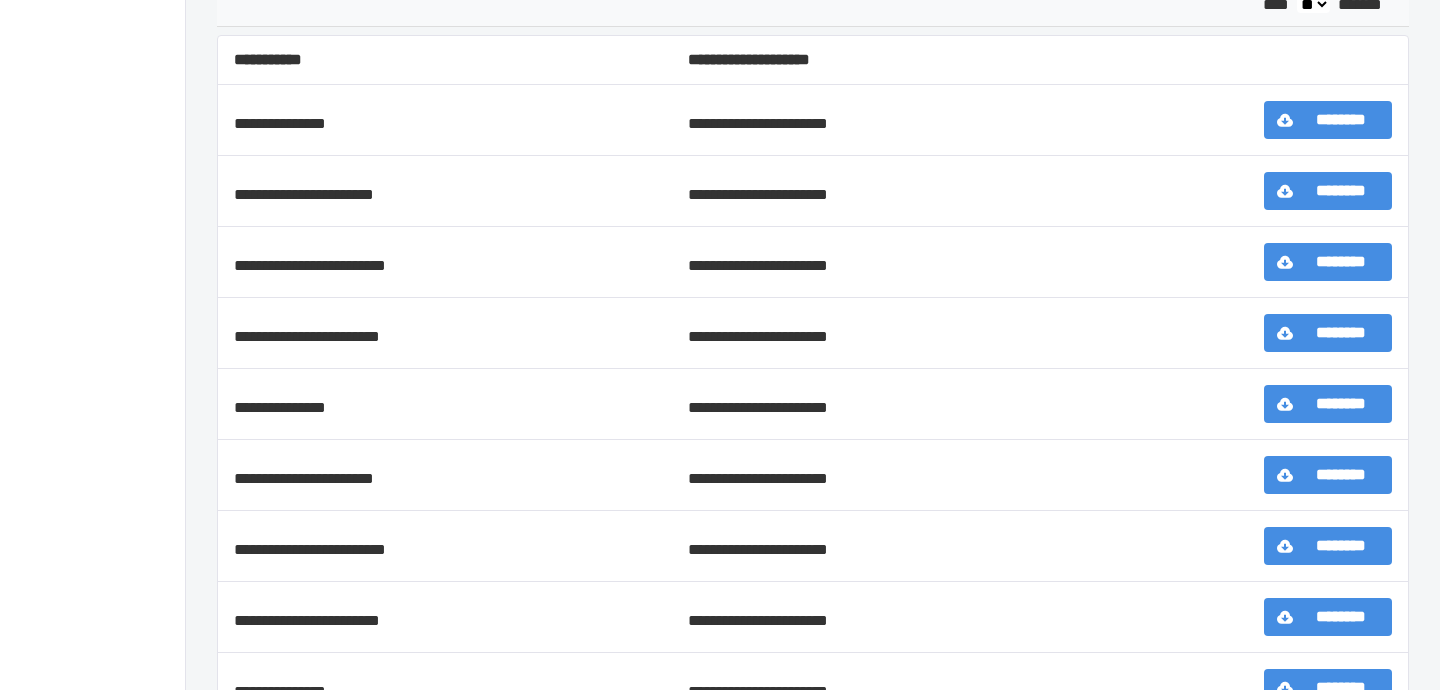 scroll, scrollTop: 342, scrollLeft: 0, axis: vertical 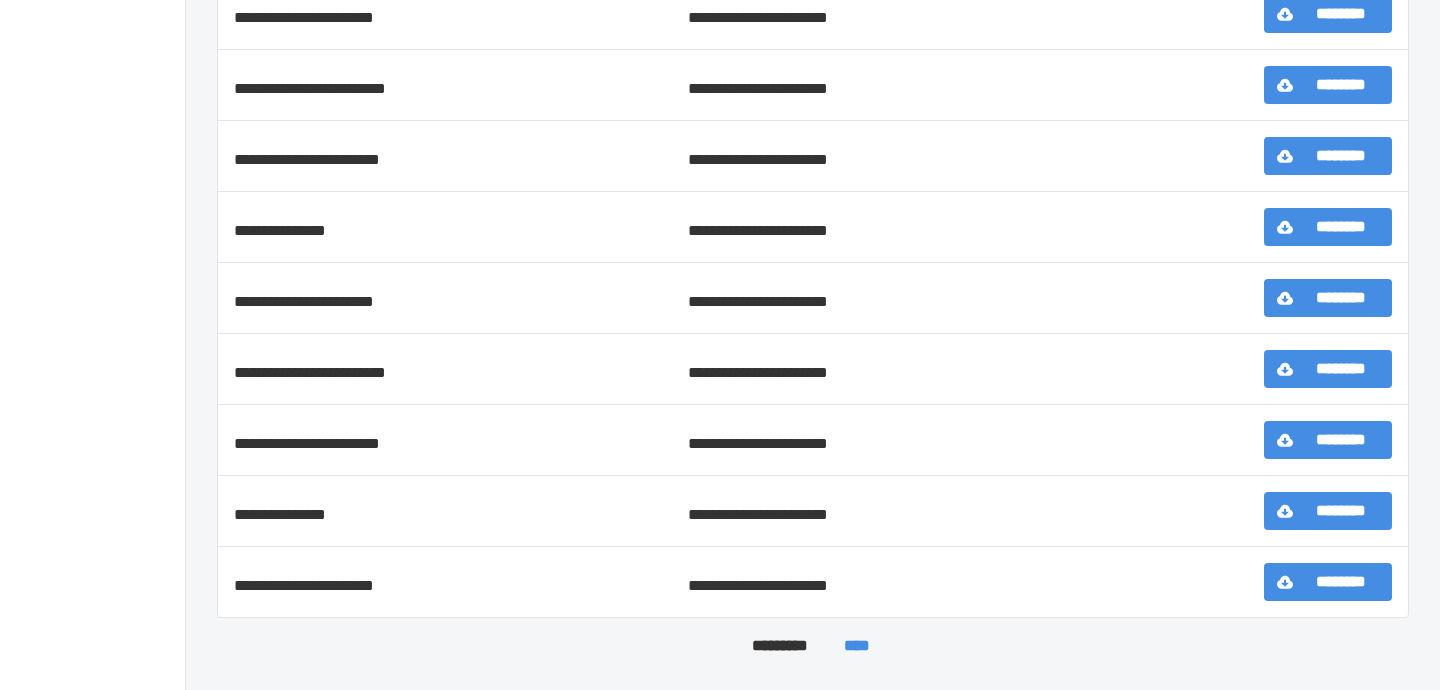 click on "****" at bounding box center [856, 646] 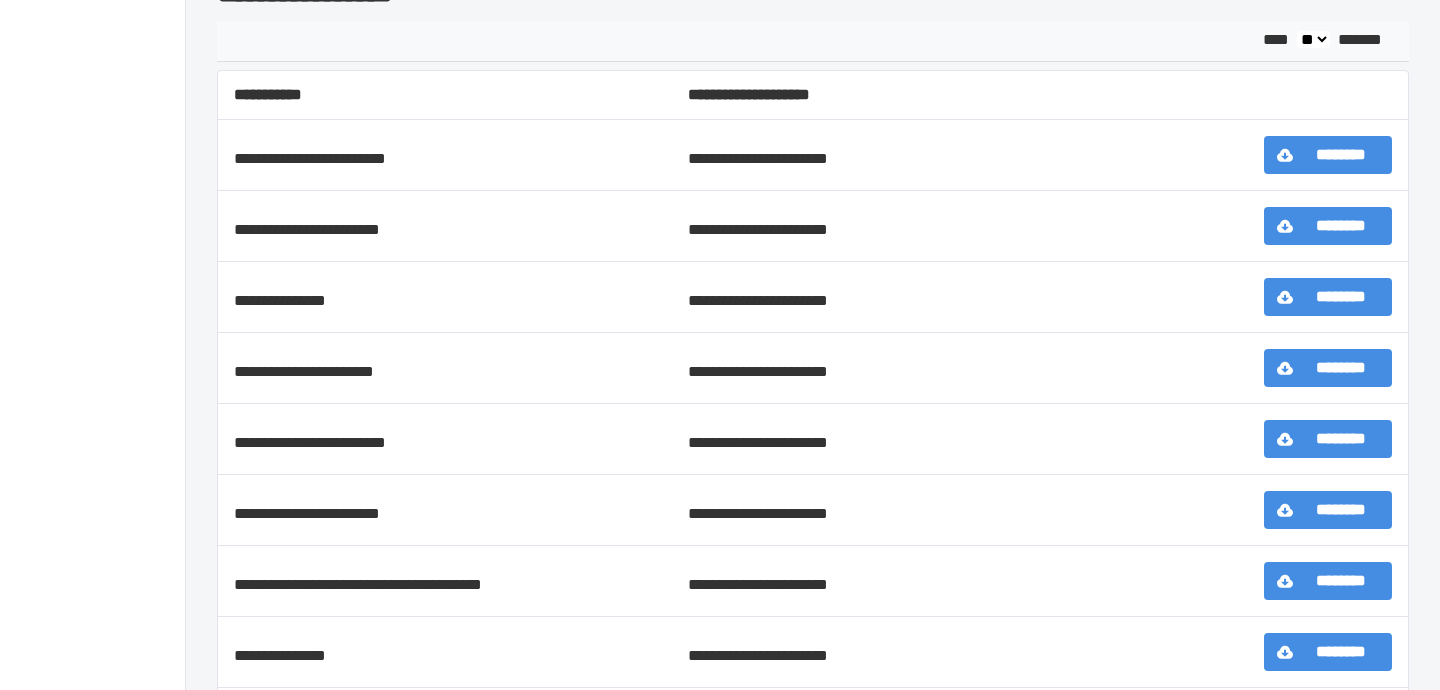 scroll, scrollTop: 524, scrollLeft: 0, axis: vertical 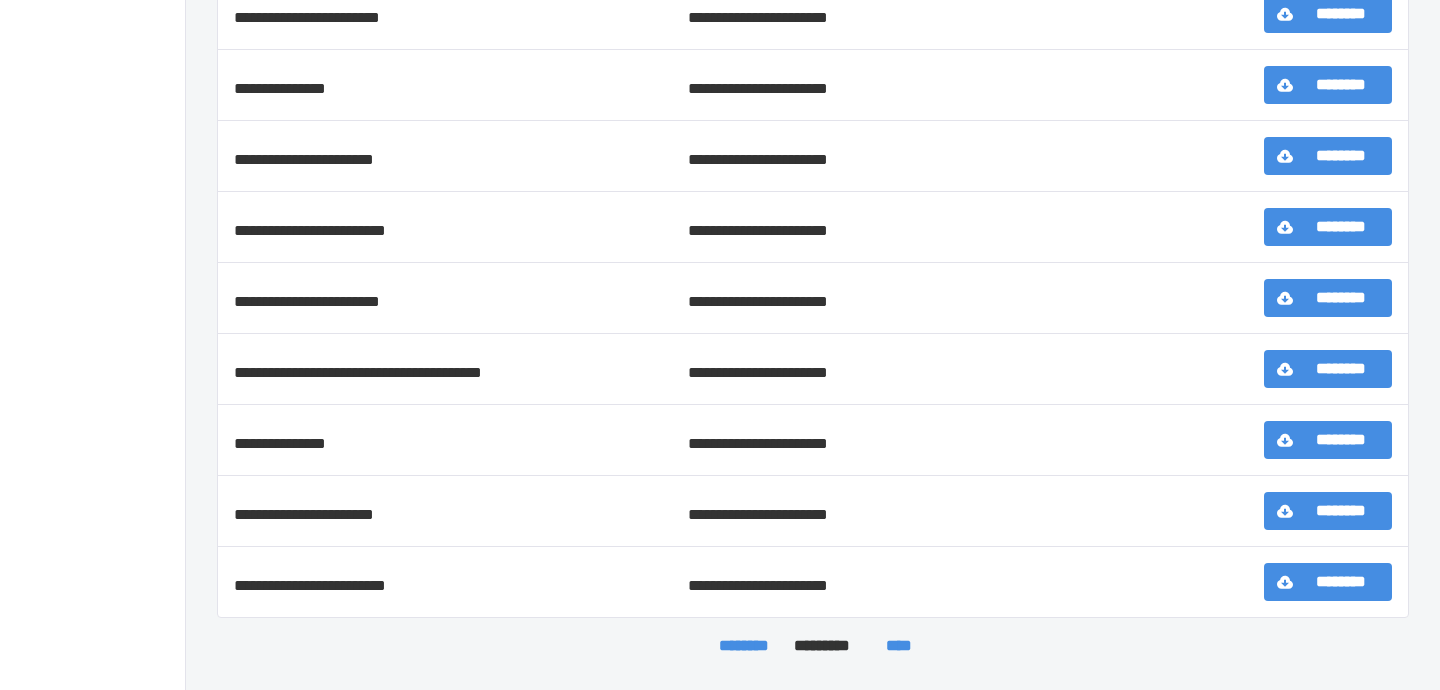 click on "********" at bounding box center (744, 646) 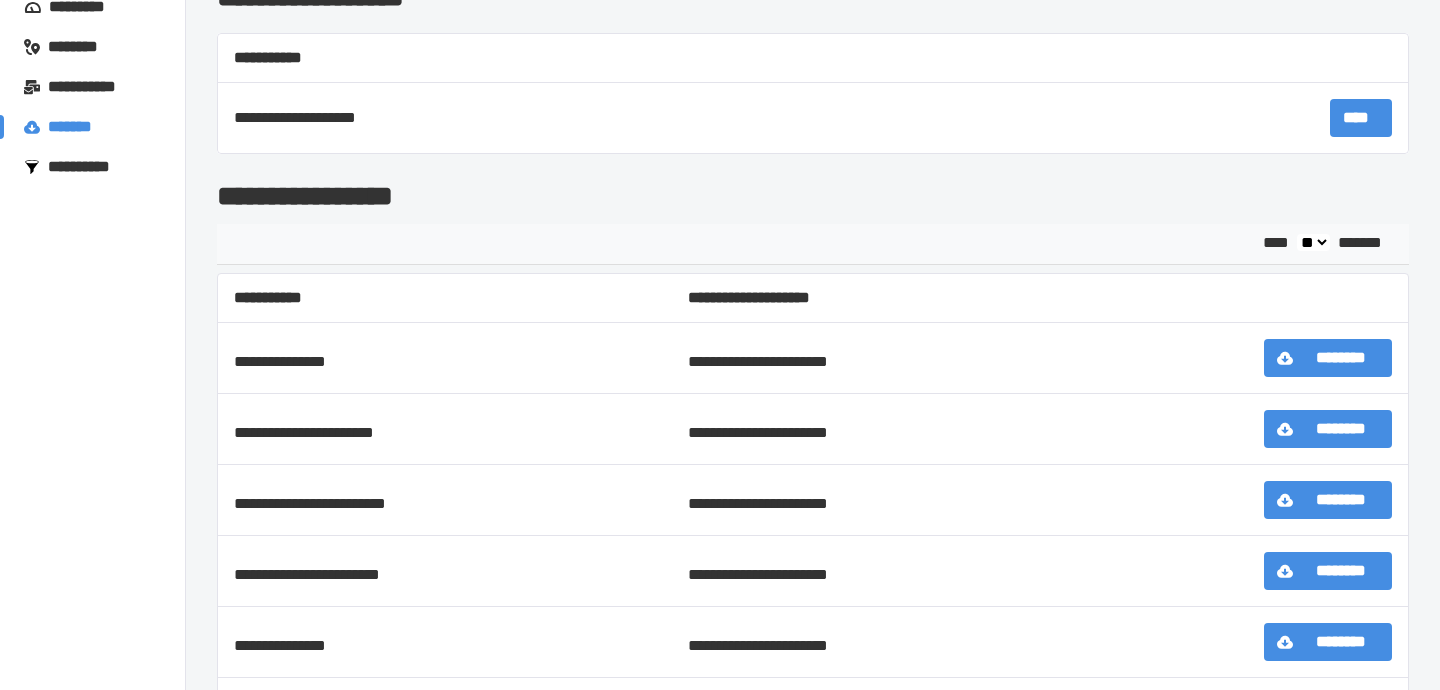 scroll, scrollTop: 0, scrollLeft: 0, axis: both 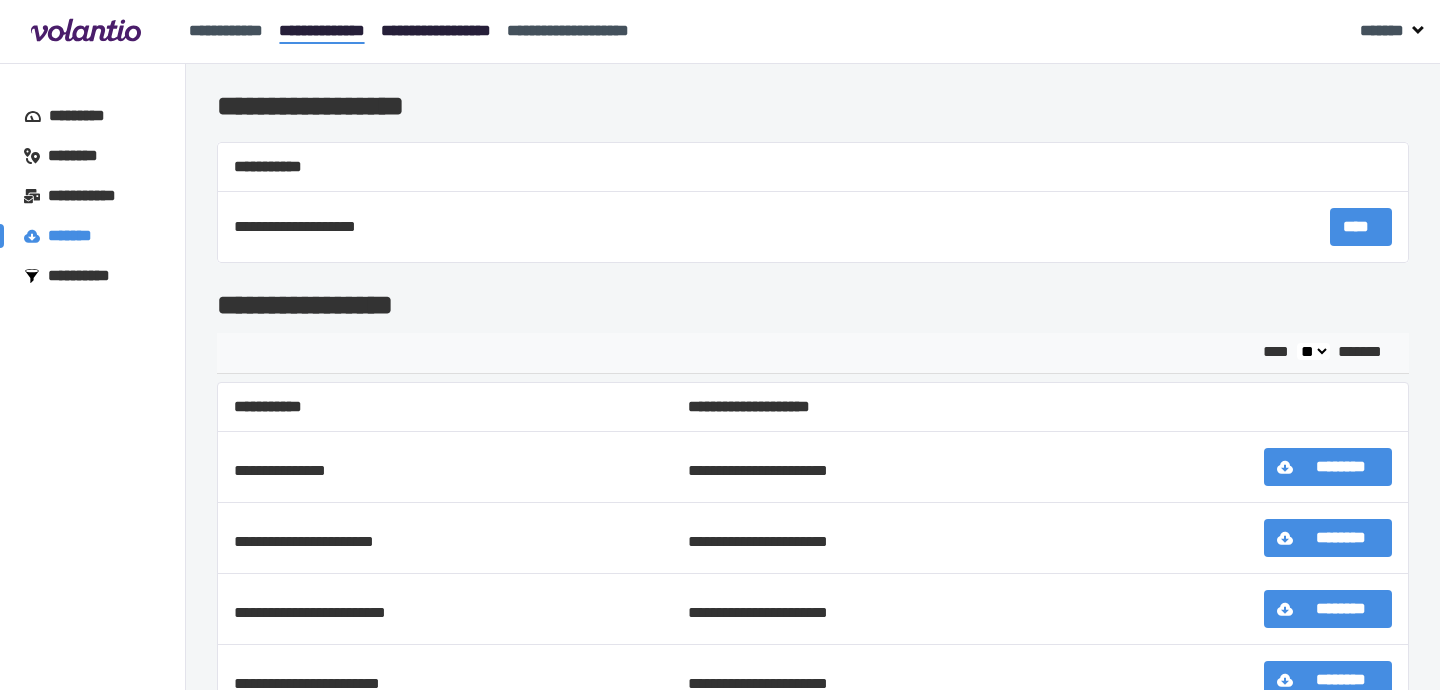 click on "**********" at bounding box center (436, 30) 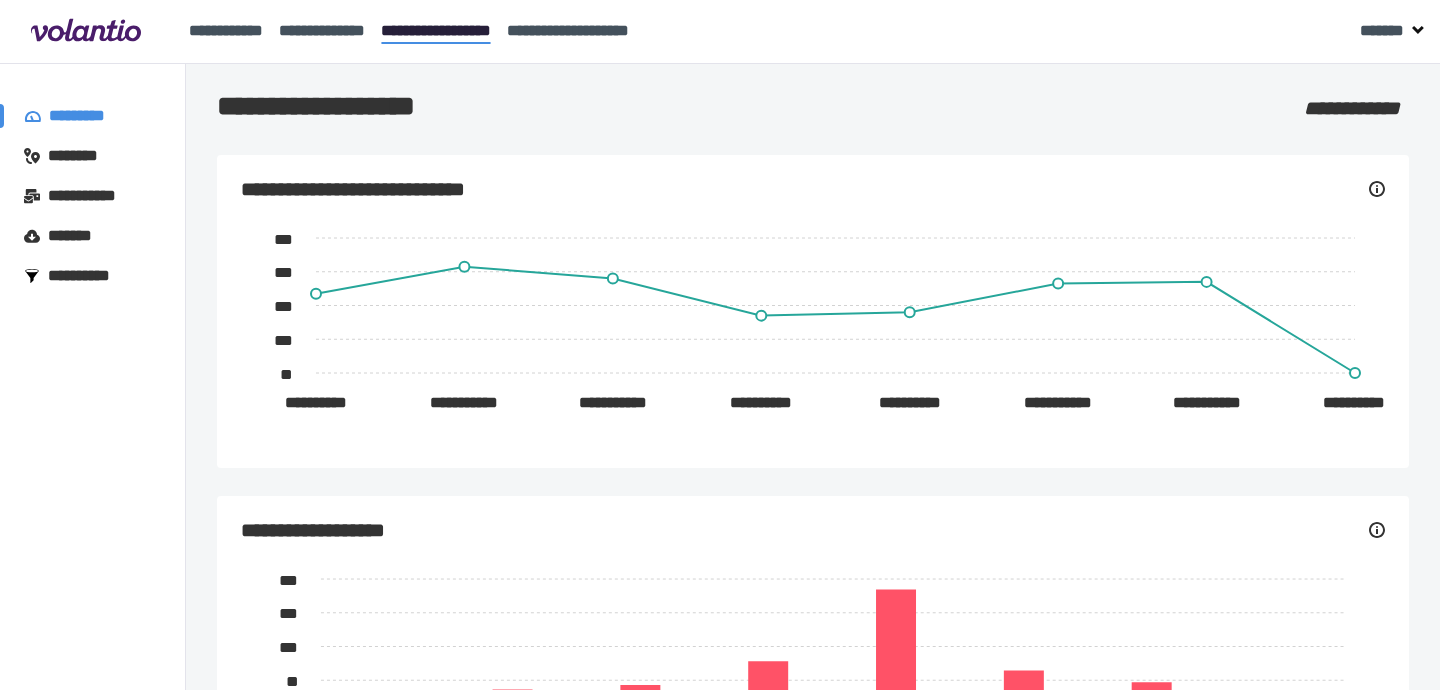 click on "*******" at bounding box center [75, 236] 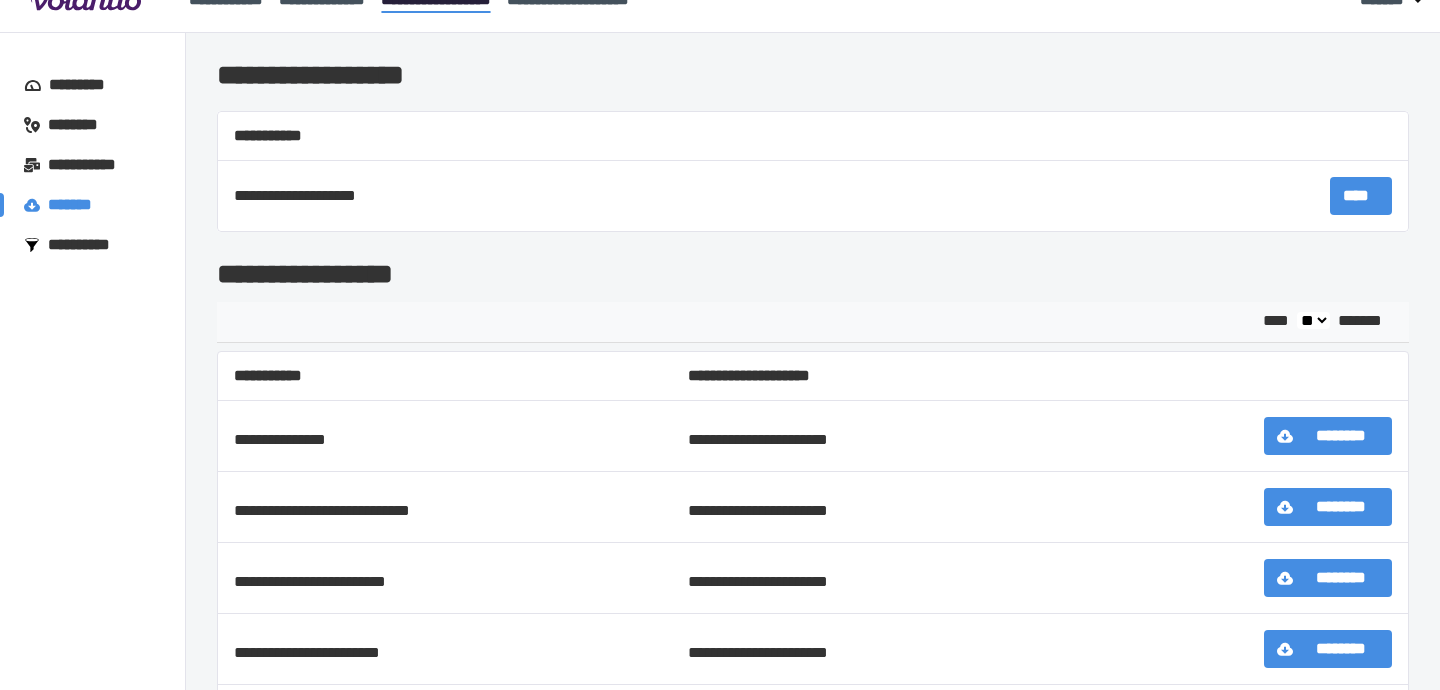 scroll, scrollTop: 0, scrollLeft: 0, axis: both 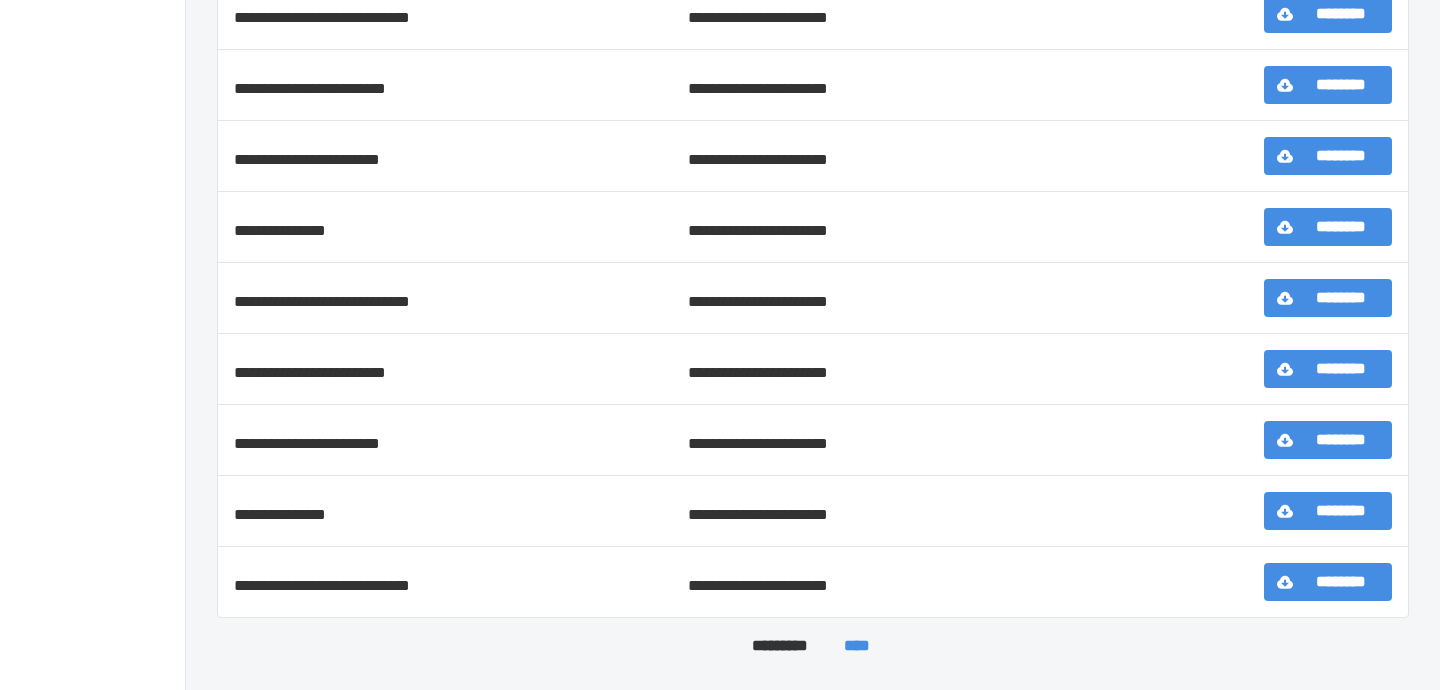 click on "****" at bounding box center (856, 646) 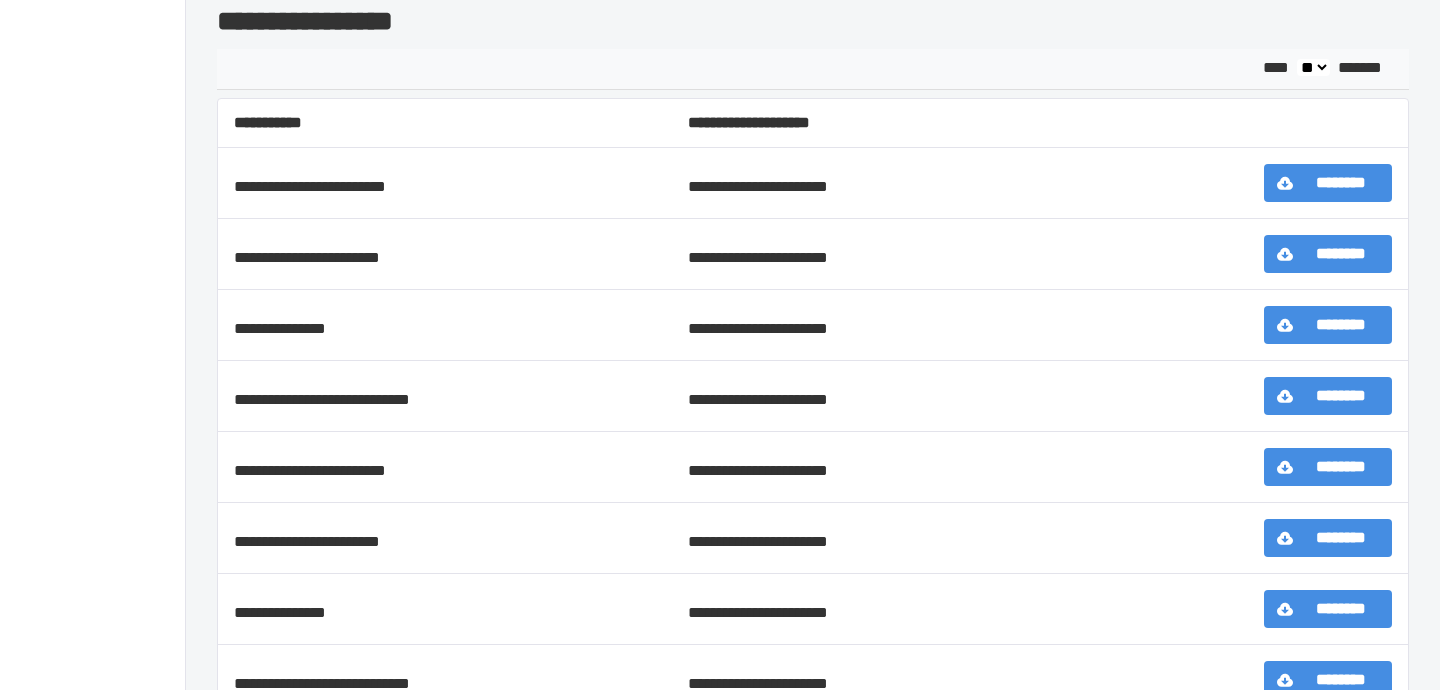 scroll, scrollTop: 524, scrollLeft: 0, axis: vertical 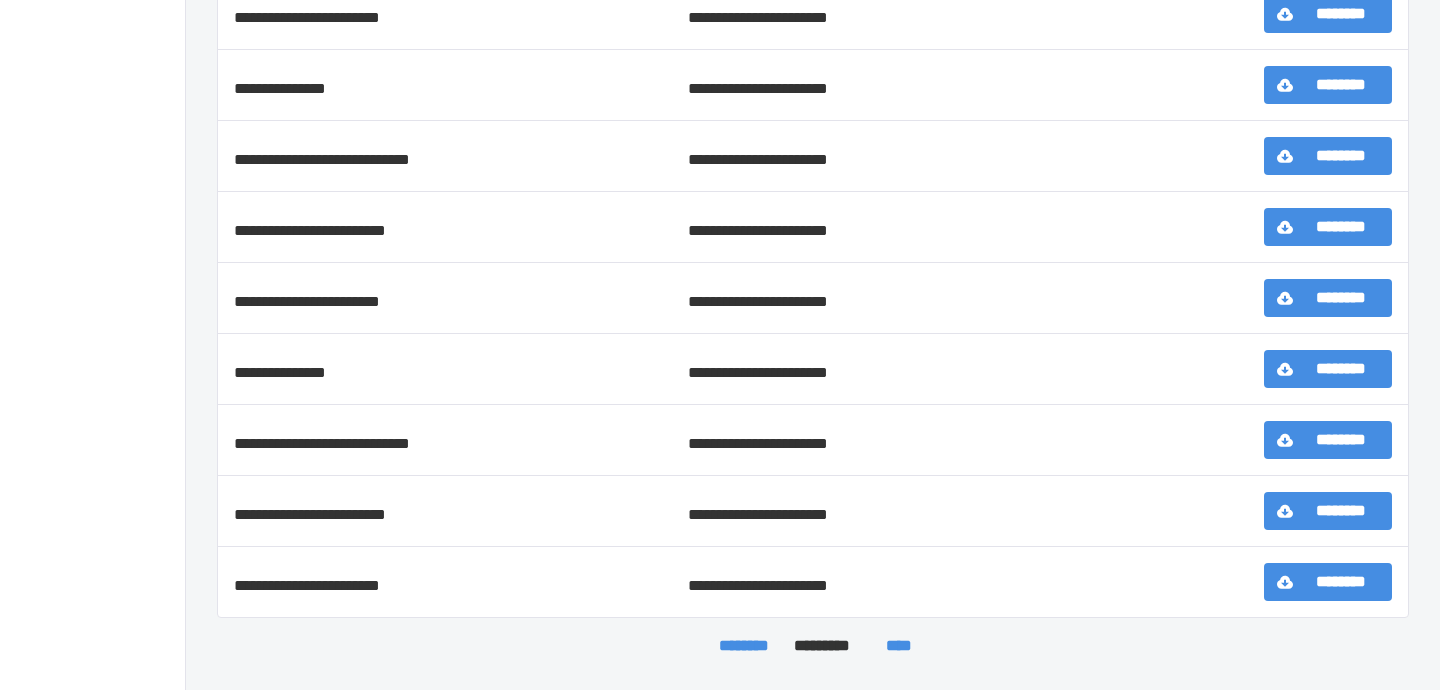 click on "********" at bounding box center [744, 646] 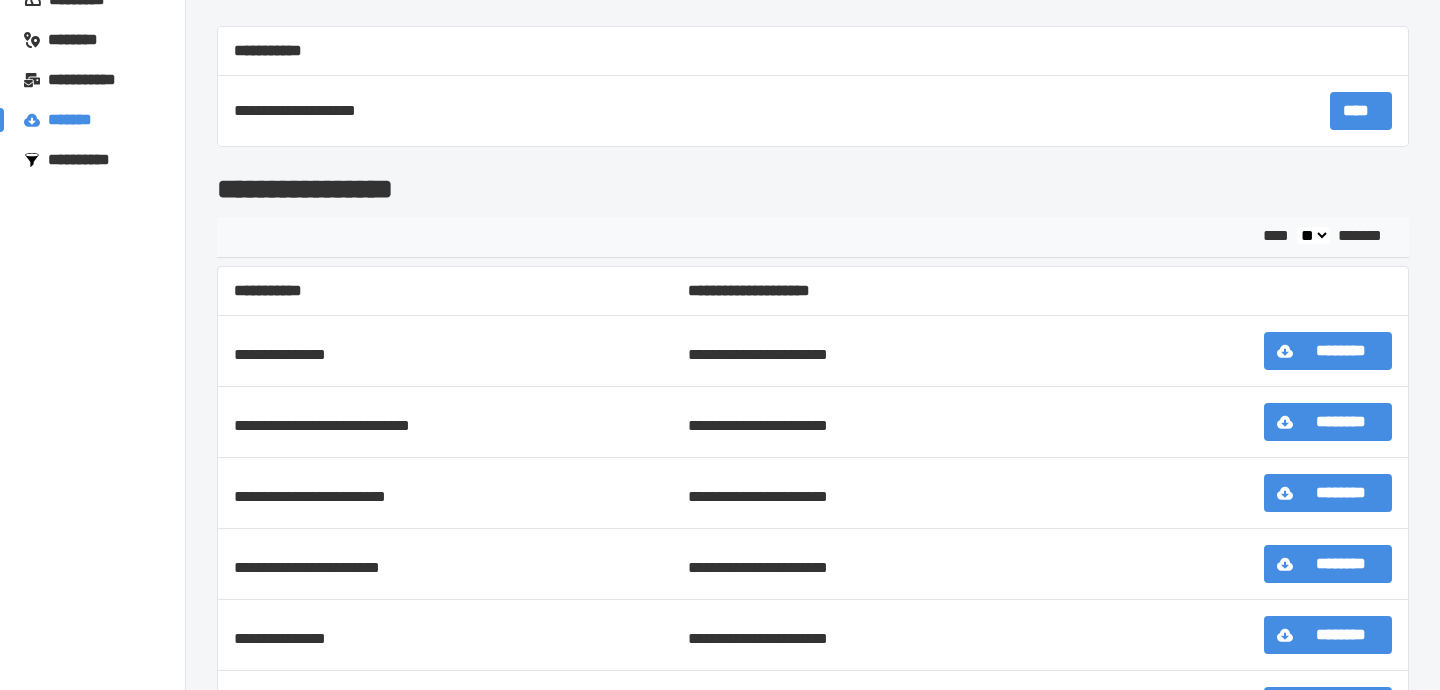scroll, scrollTop: 524, scrollLeft: 0, axis: vertical 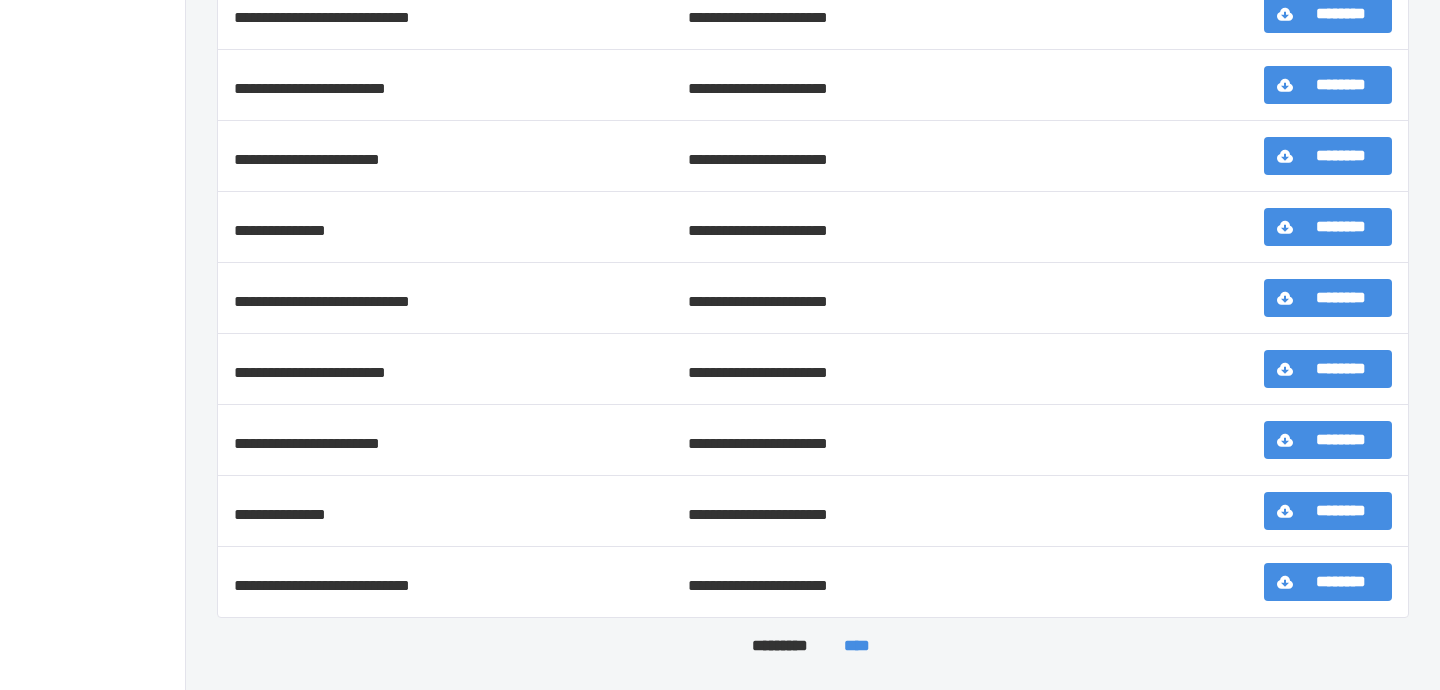 click on "********" at bounding box center (1341, 227) 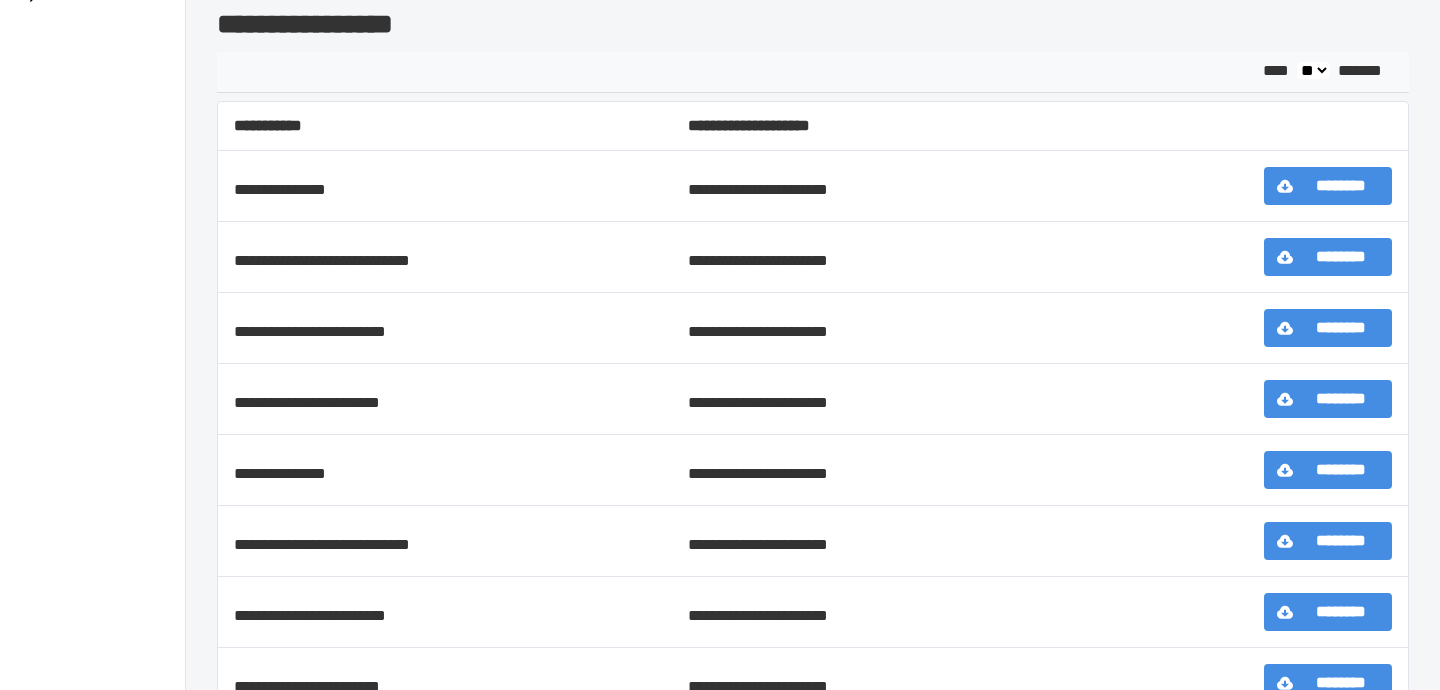 scroll, scrollTop: 239, scrollLeft: 0, axis: vertical 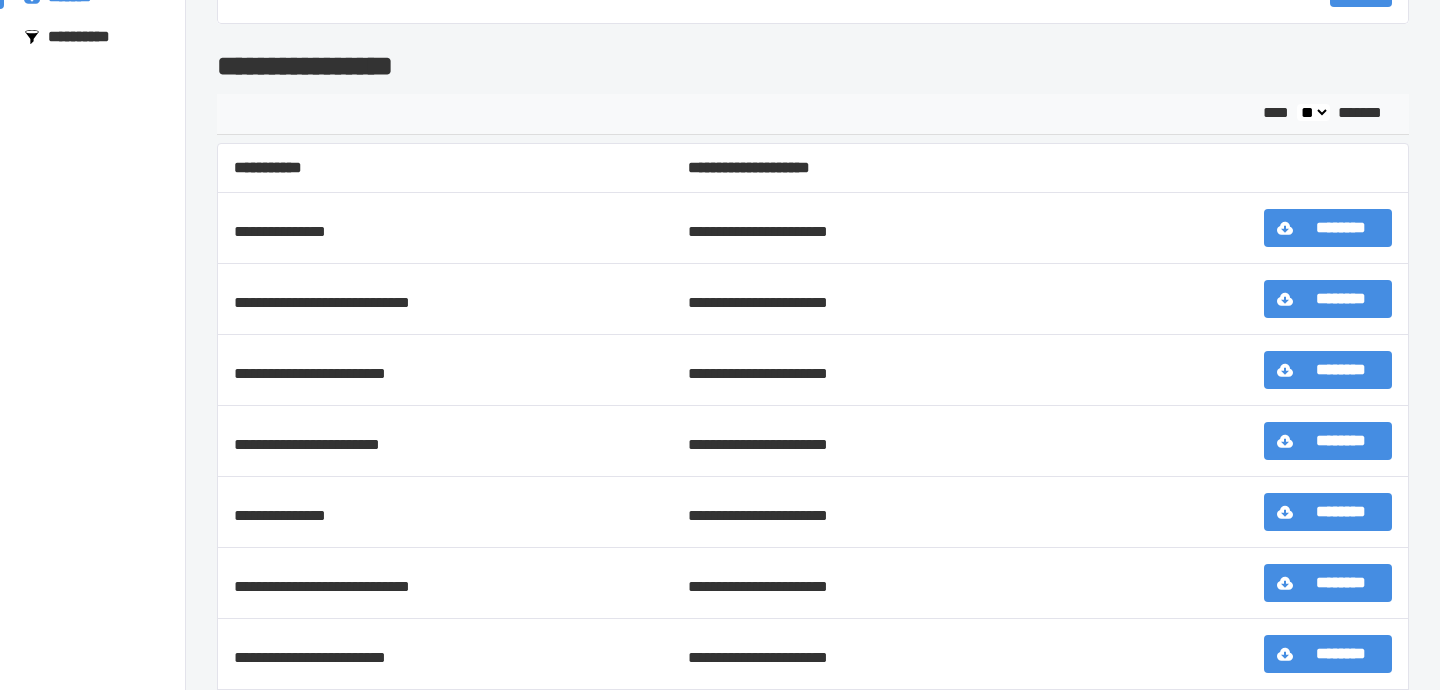 click on "********" at bounding box center [1341, 228] 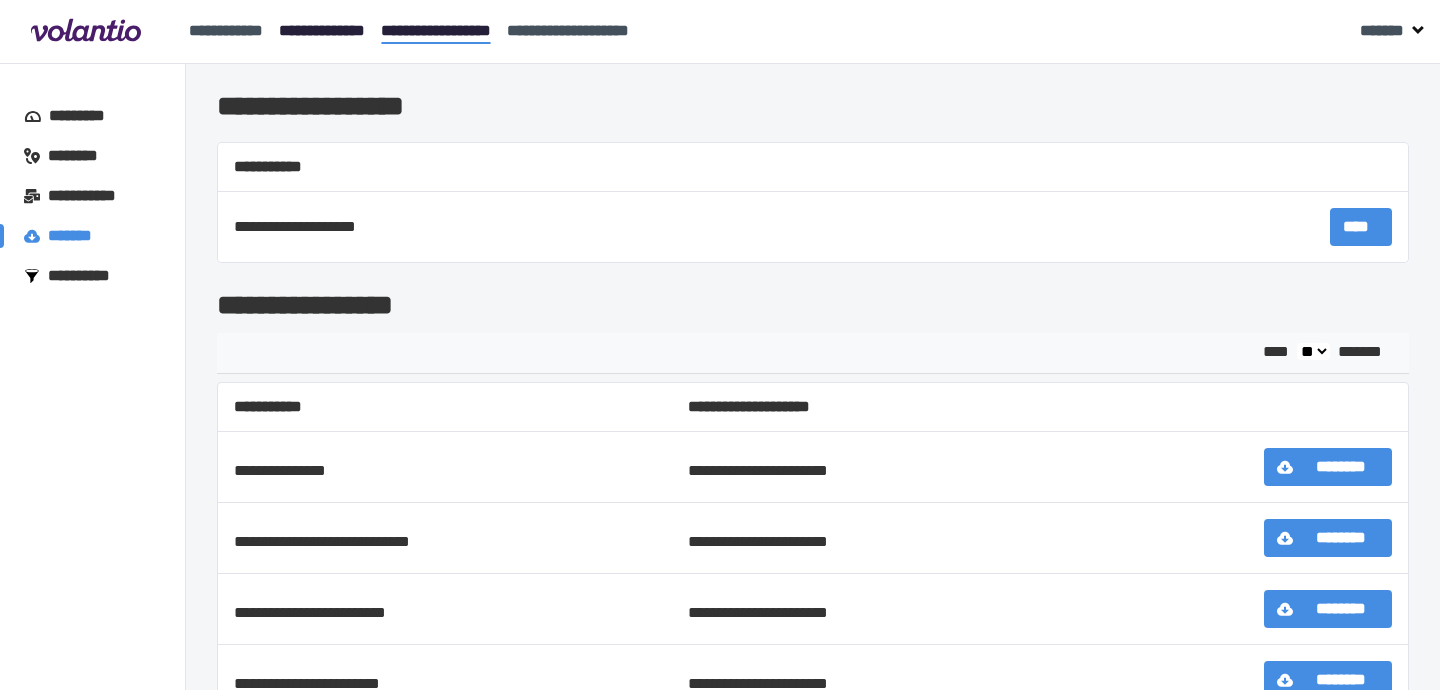 click on "**********" at bounding box center [322, 30] 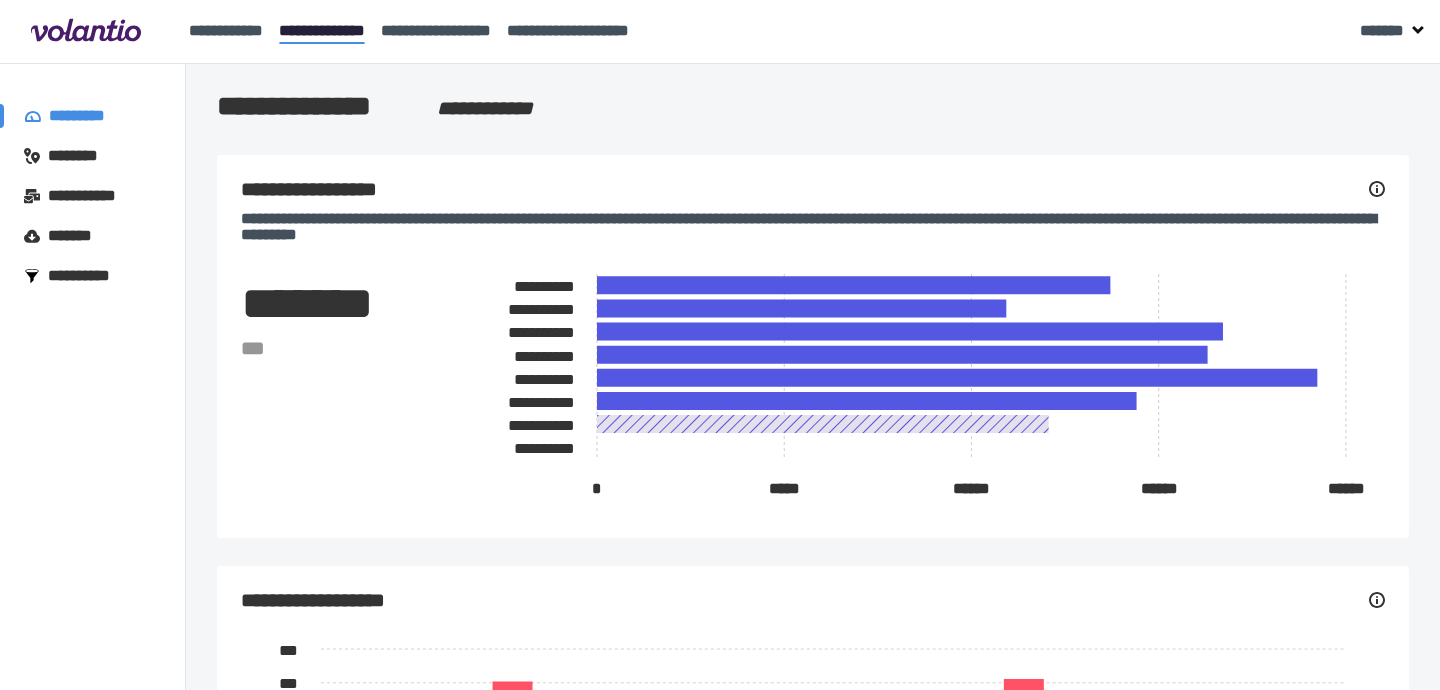 click on "*******" at bounding box center [75, 236] 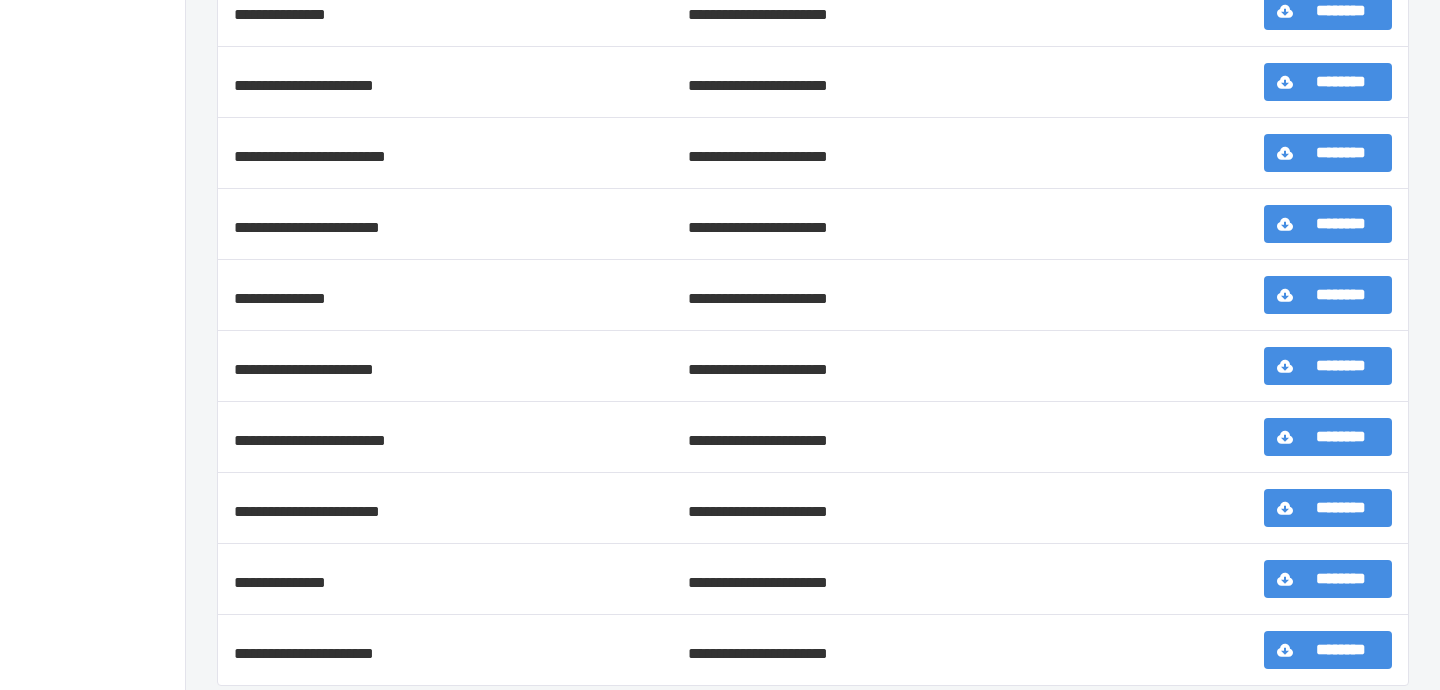 scroll, scrollTop: 524, scrollLeft: 0, axis: vertical 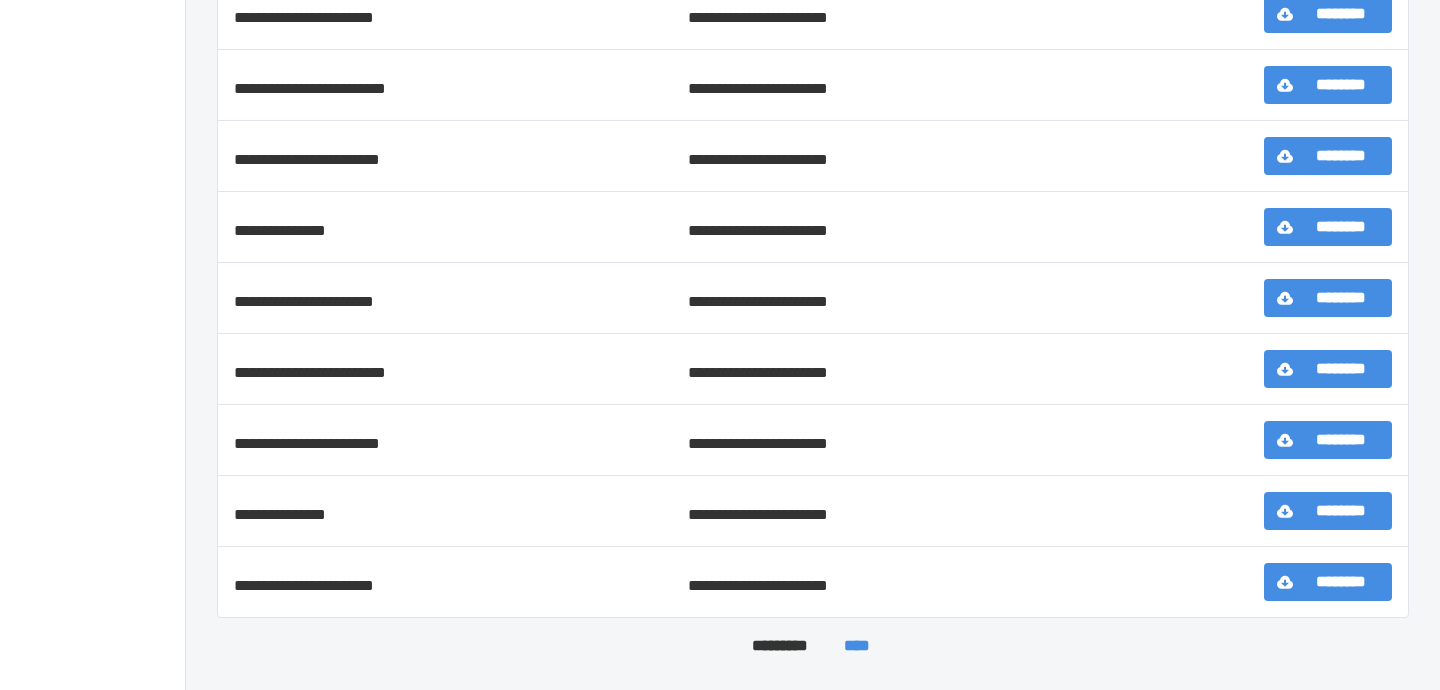 click on "********" at bounding box center [1341, 227] 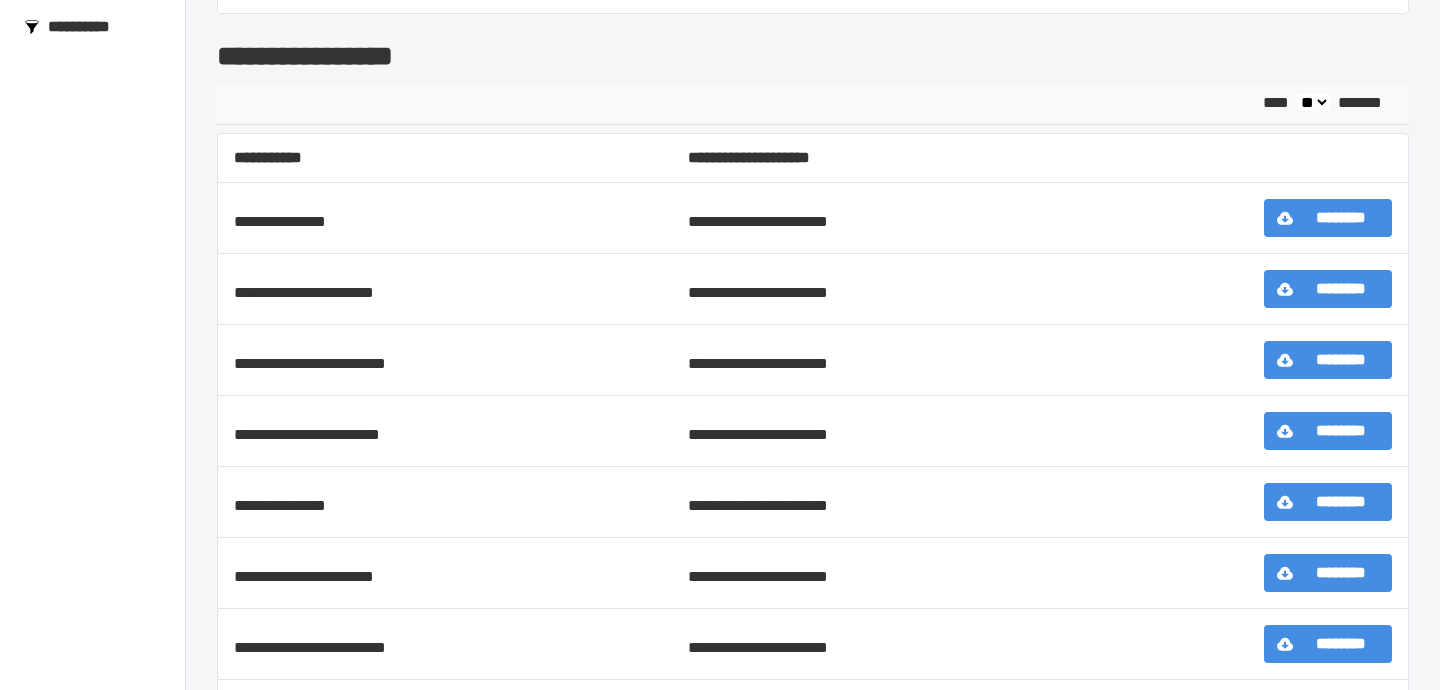 scroll, scrollTop: 248, scrollLeft: 0, axis: vertical 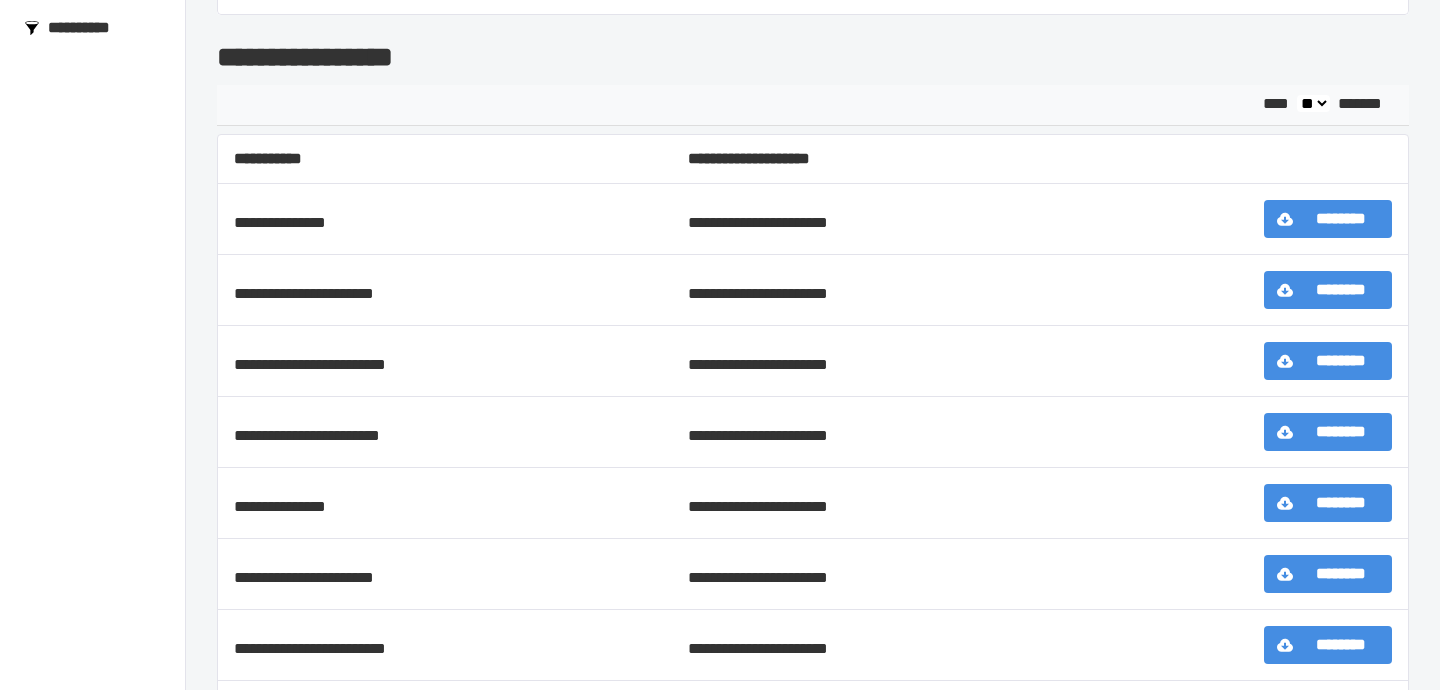 click on "********" at bounding box center [1276, 219] 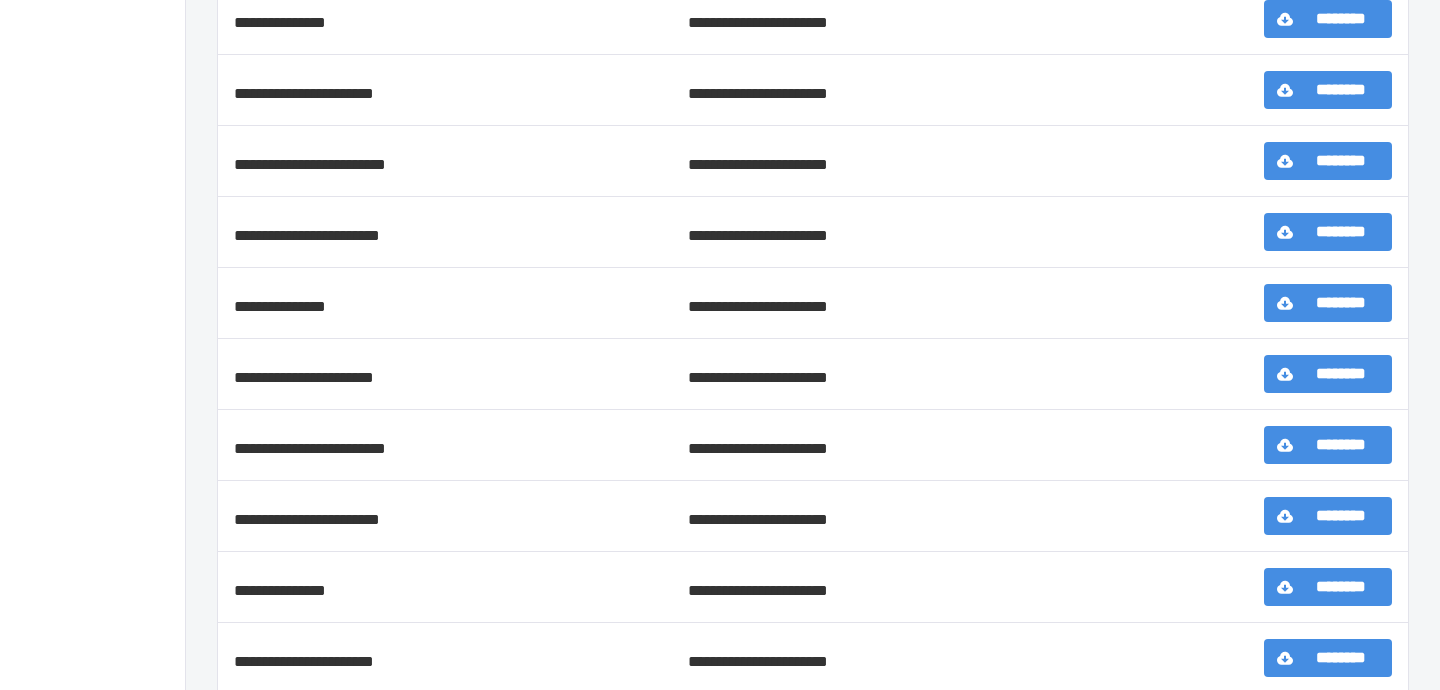 scroll, scrollTop: 524, scrollLeft: 0, axis: vertical 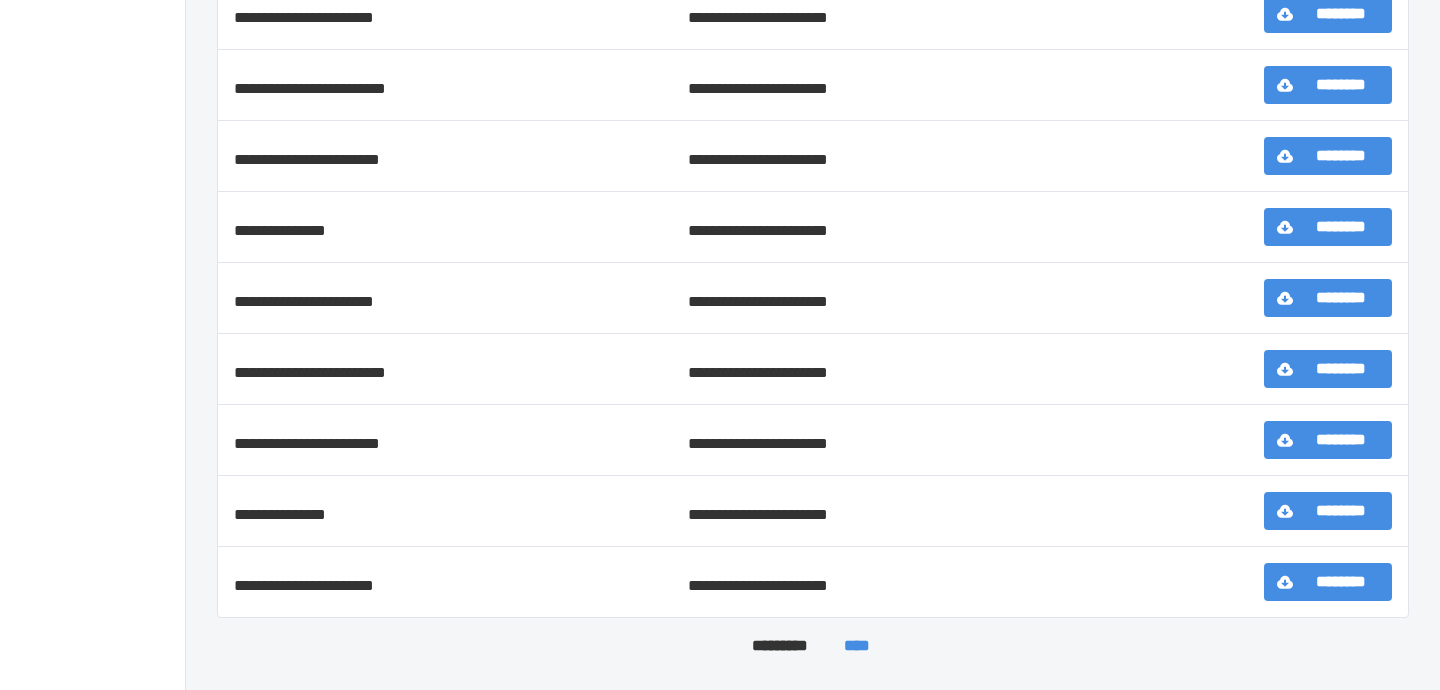 click on "****" at bounding box center (856, 646) 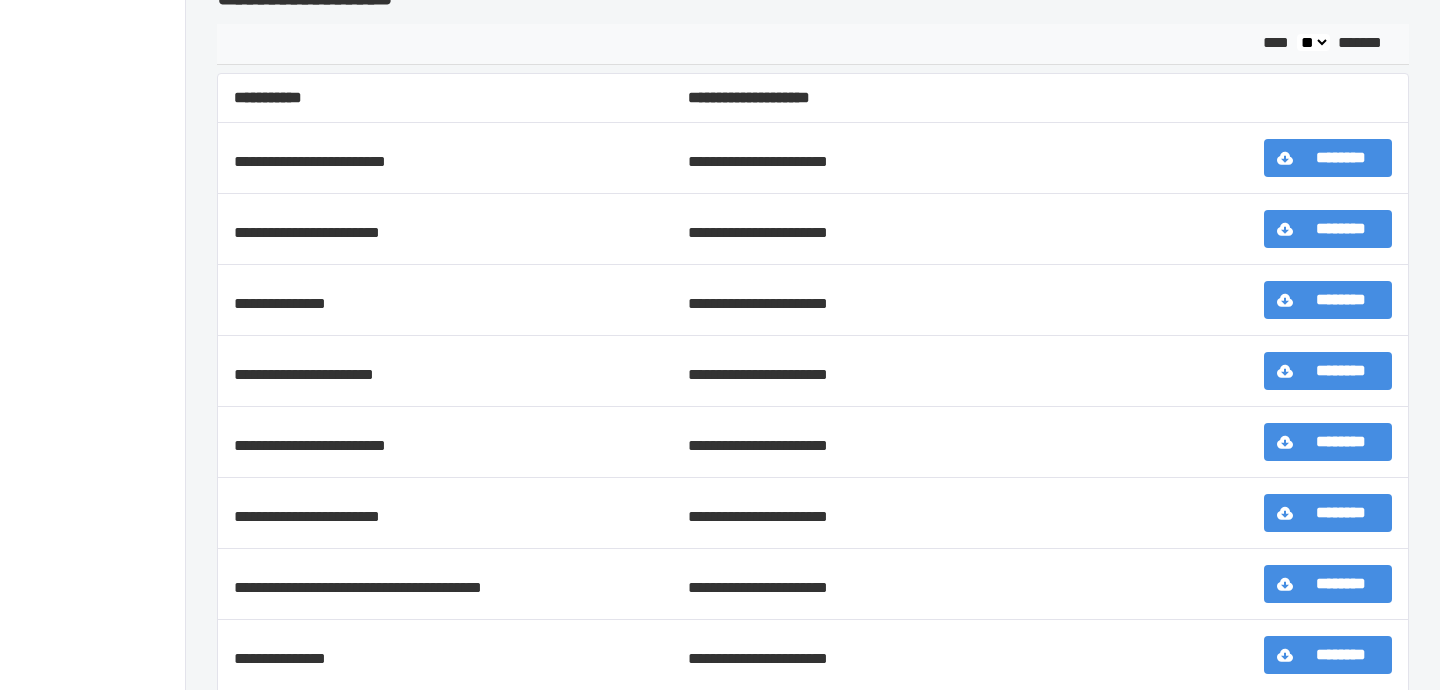 scroll, scrollTop: 524, scrollLeft: 0, axis: vertical 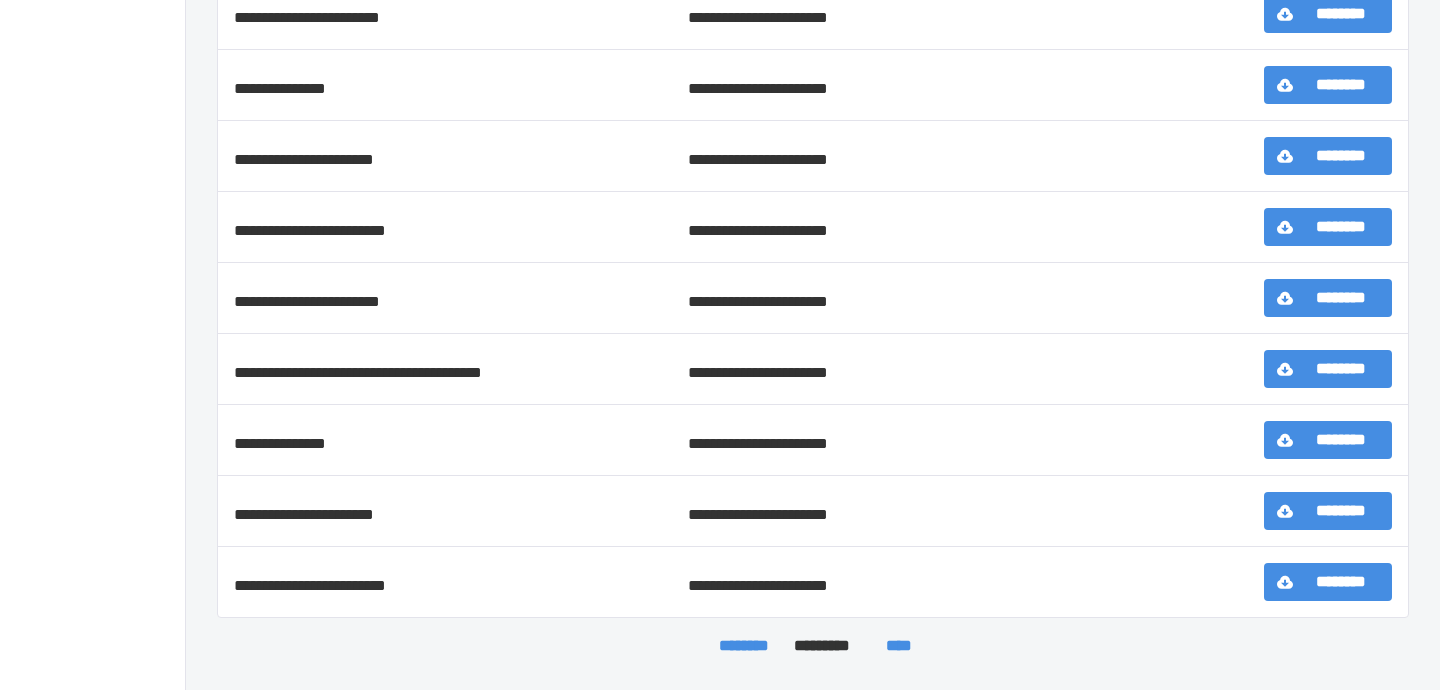 click on "****" at bounding box center [898, 646] 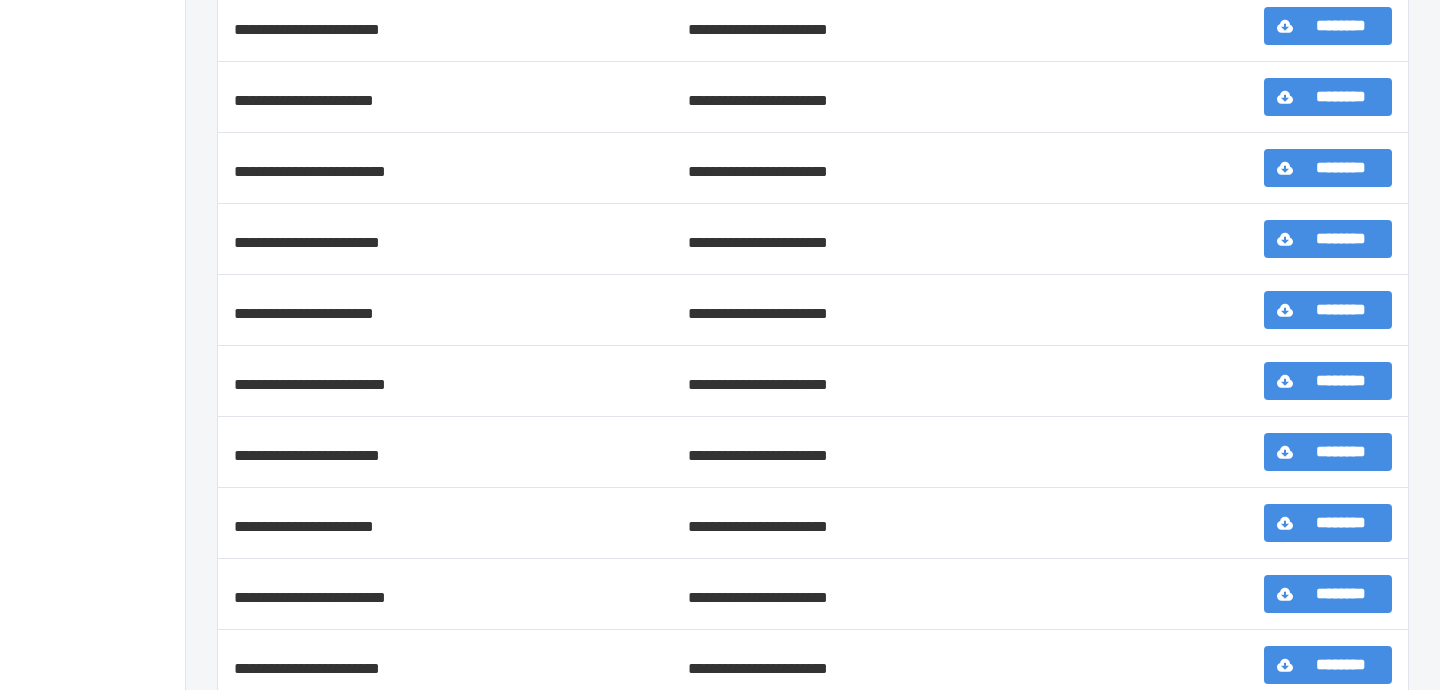 scroll, scrollTop: 524, scrollLeft: 0, axis: vertical 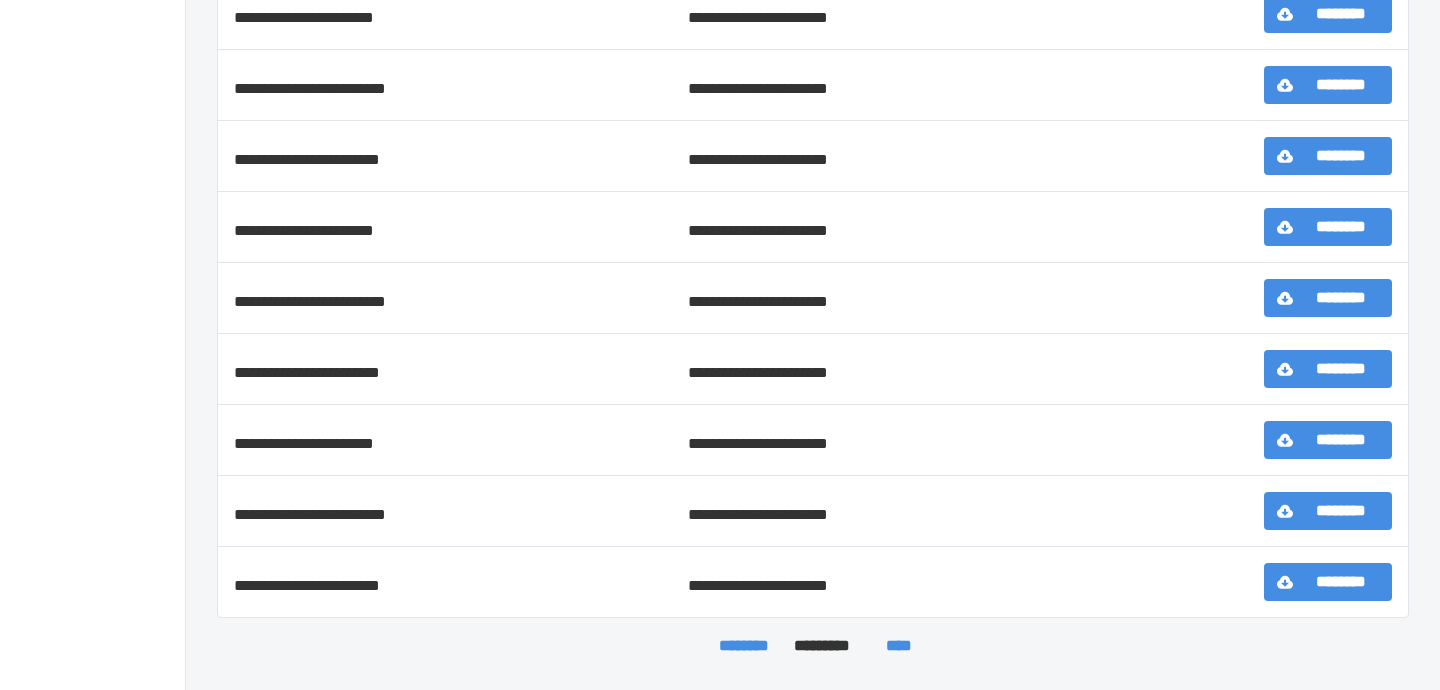 click on "********" at bounding box center (744, 646) 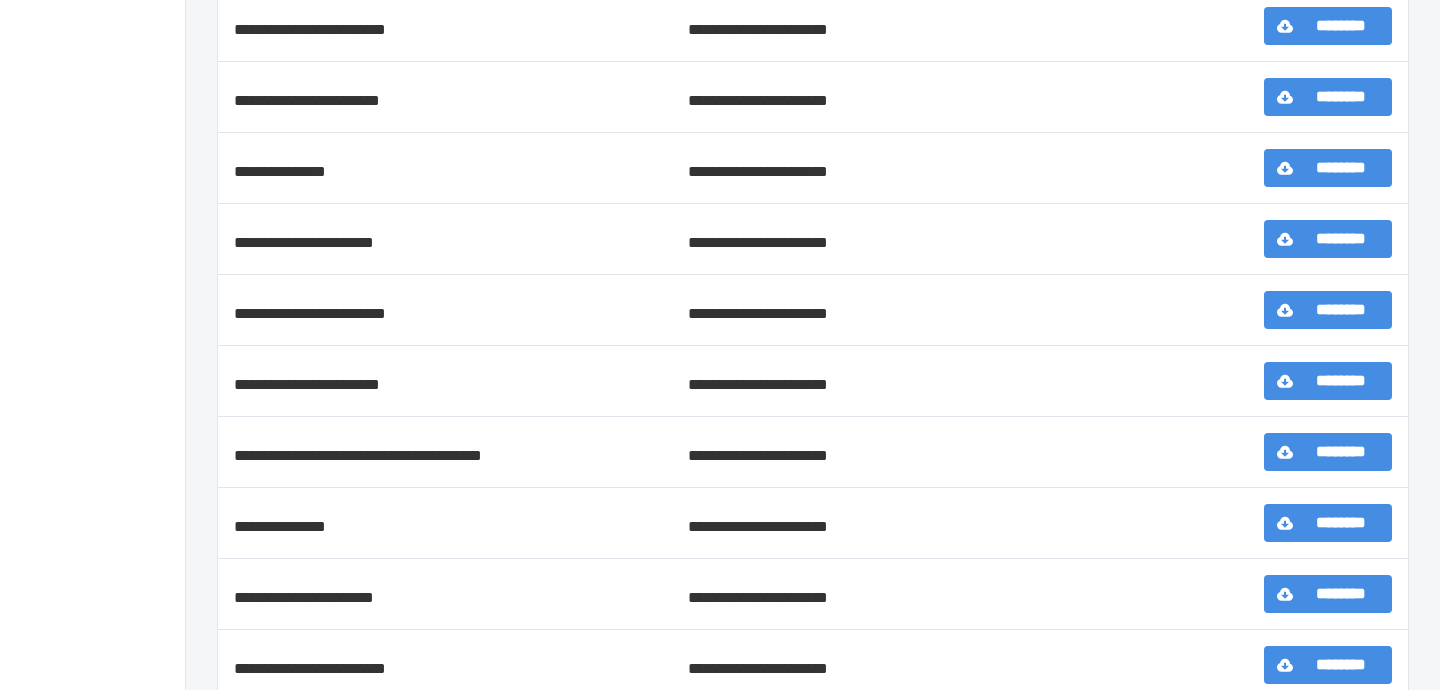 scroll, scrollTop: 524, scrollLeft: 0, axis: vertical 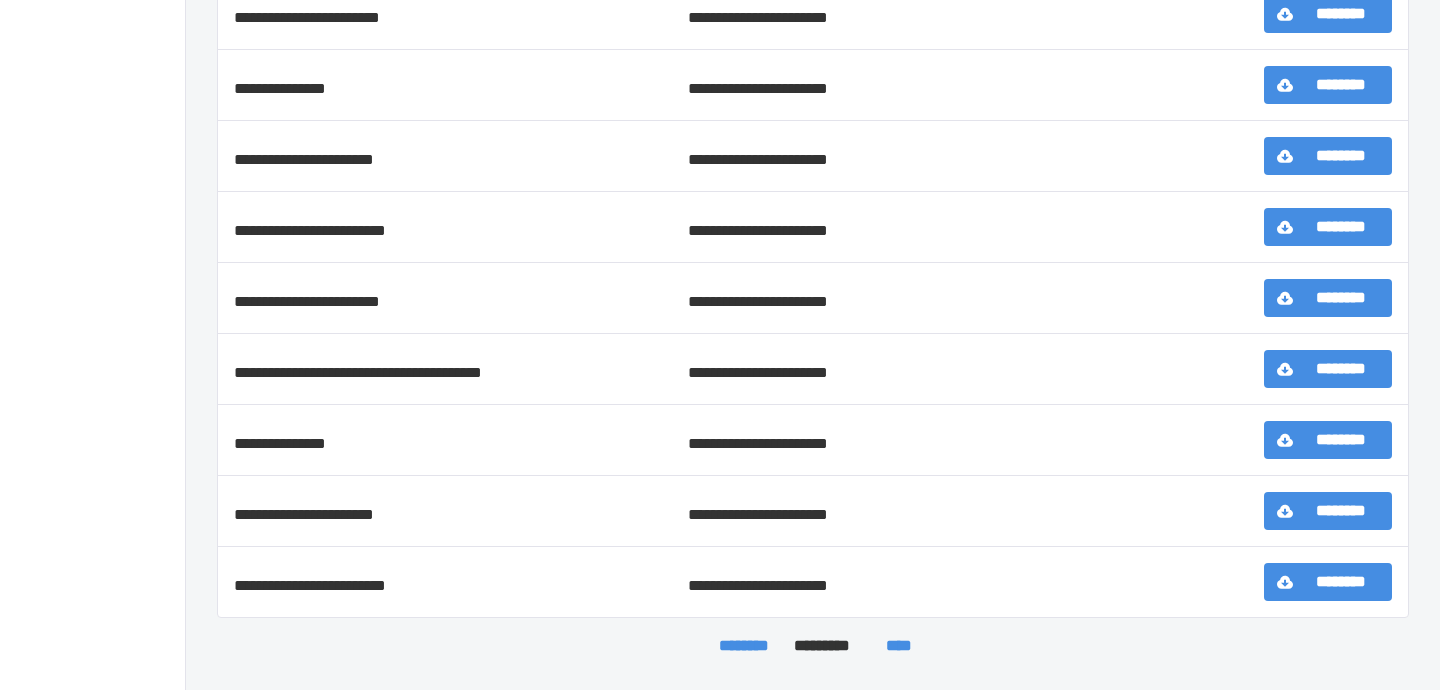 click on "****" at bounding box center (898, 646) 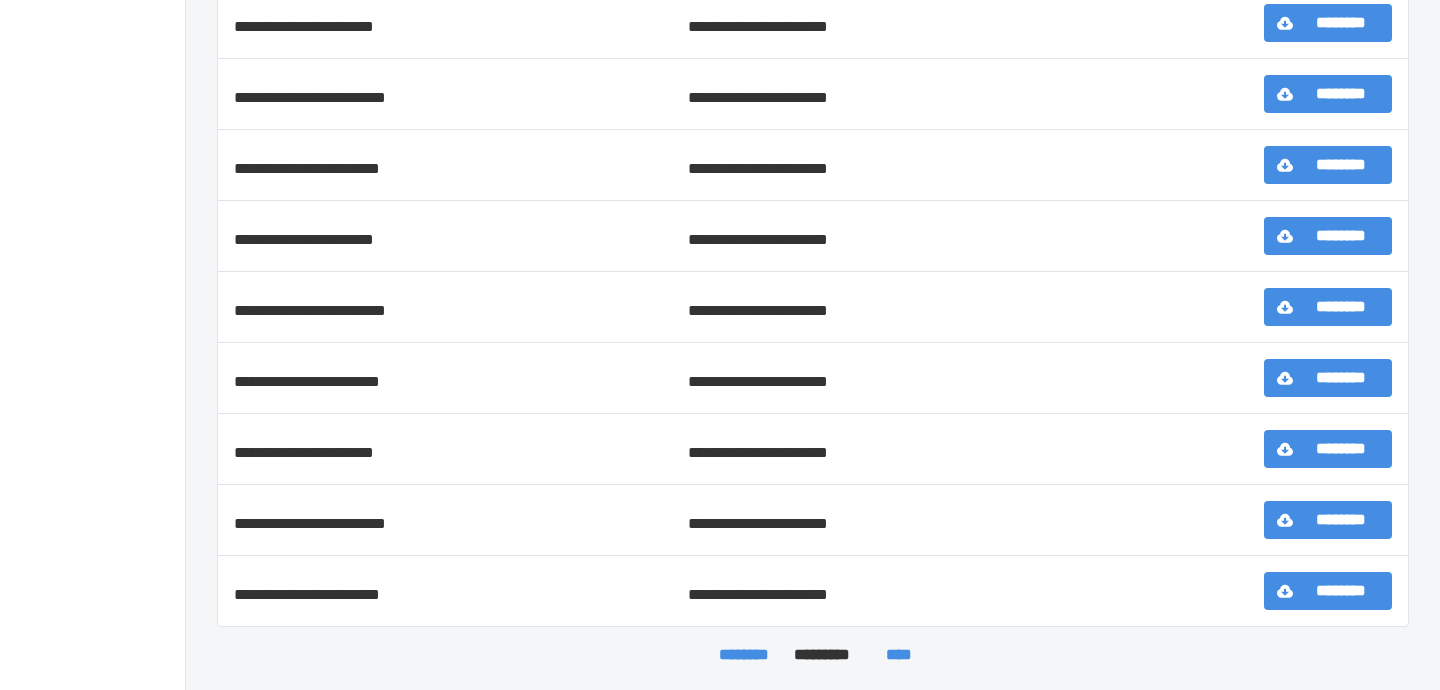 scroll, scrollTop: 524, scrollLeft: 0, axis: vertical 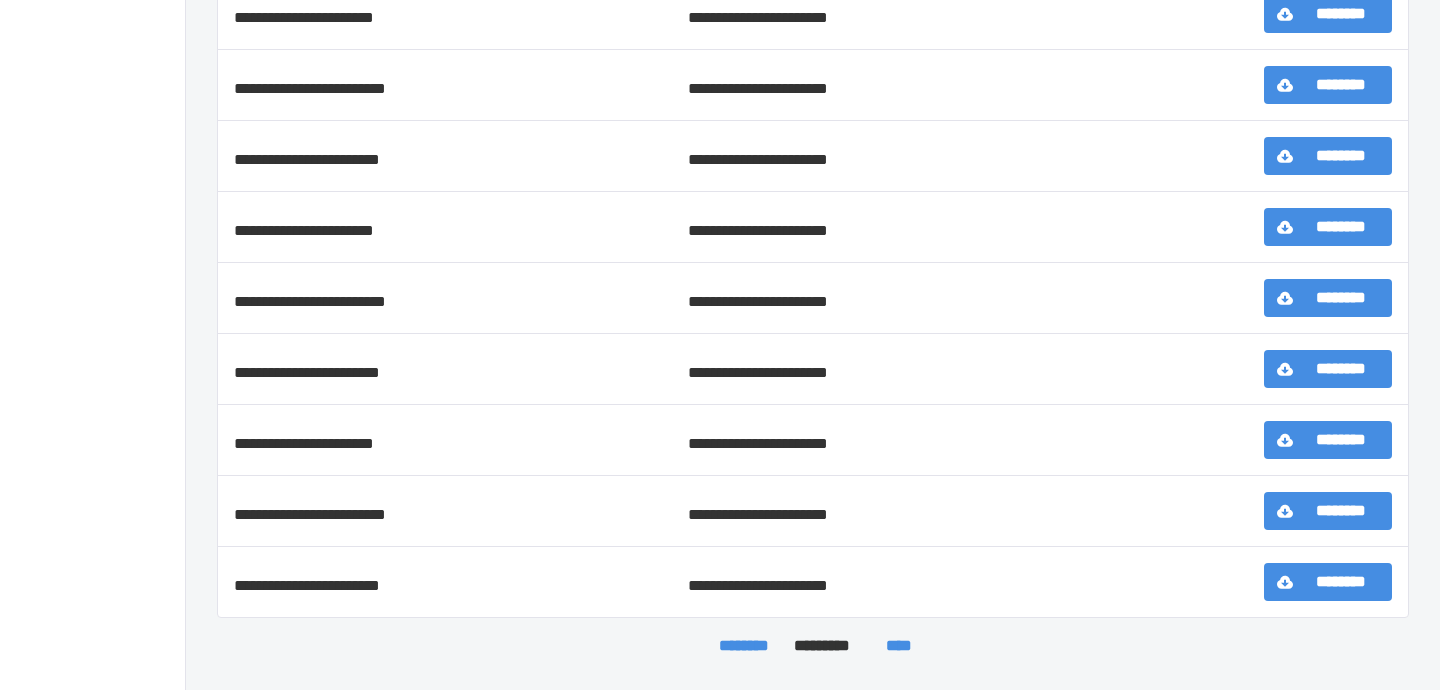 click on "****" at bounding box center [898, 646] 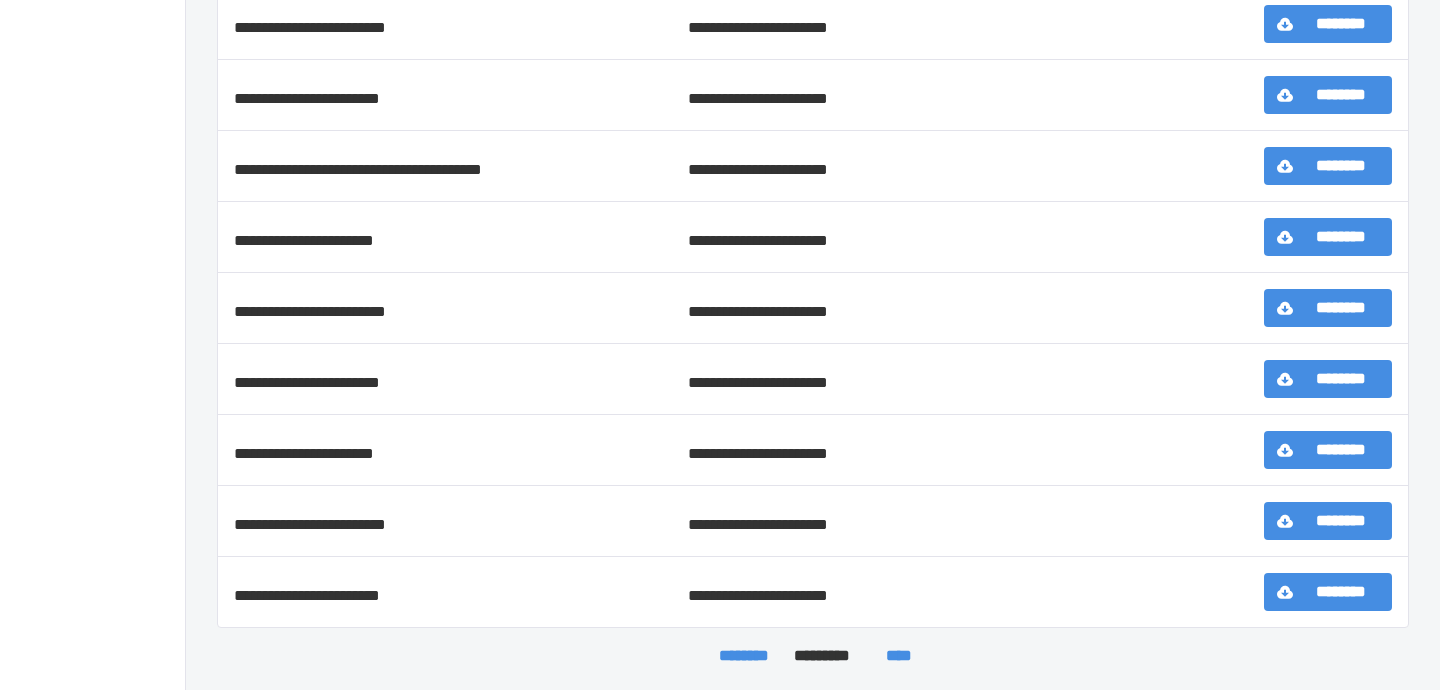 scroll, scrollTop: 524, scrollLeft: 0, axis: vertical 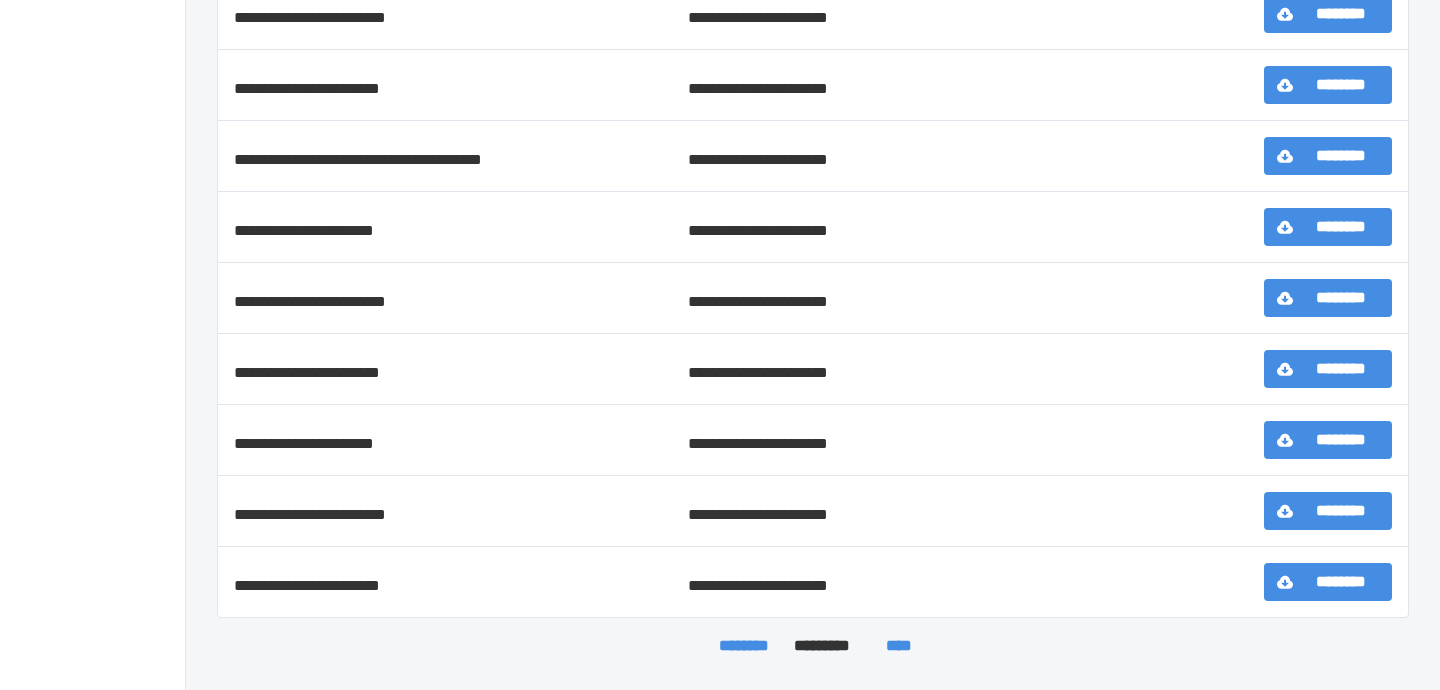 click on "****" at bounding box center [898, 646] 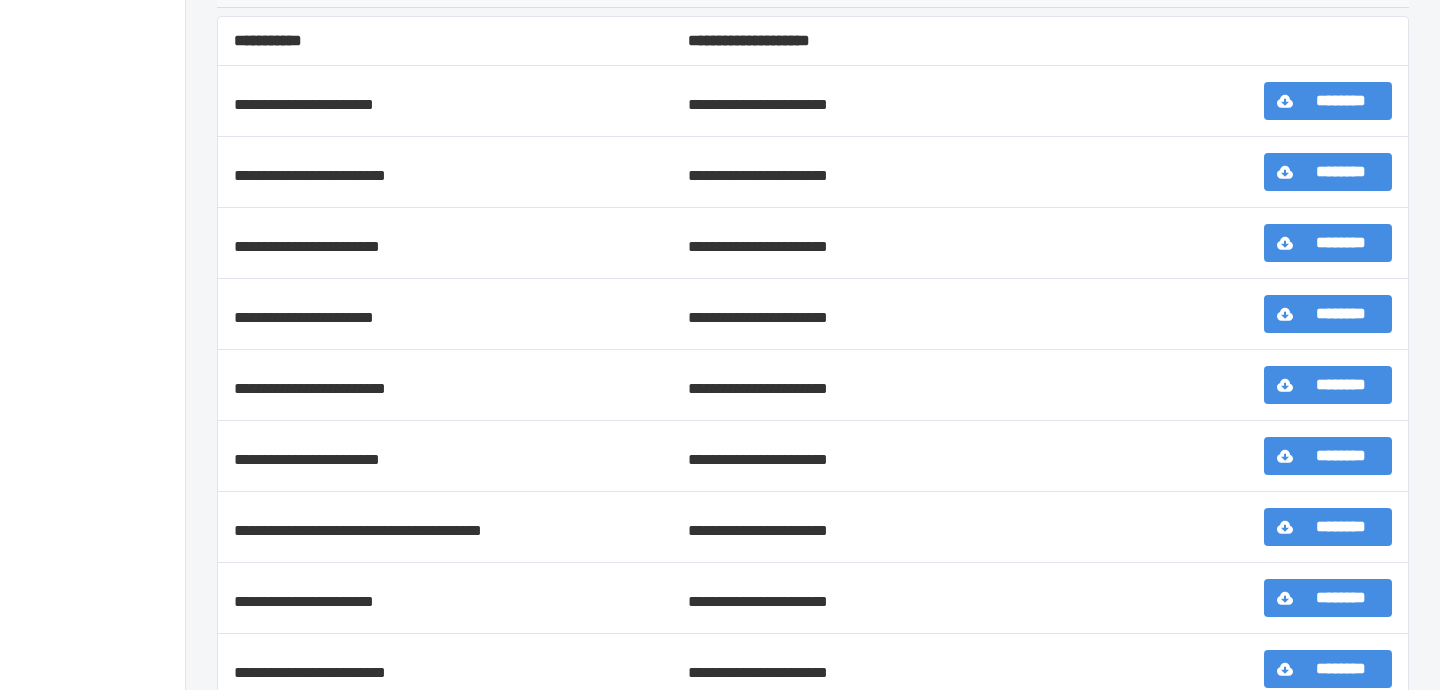 scroll, scrollTop: 524, scrollLeft: 0, axis: vertical 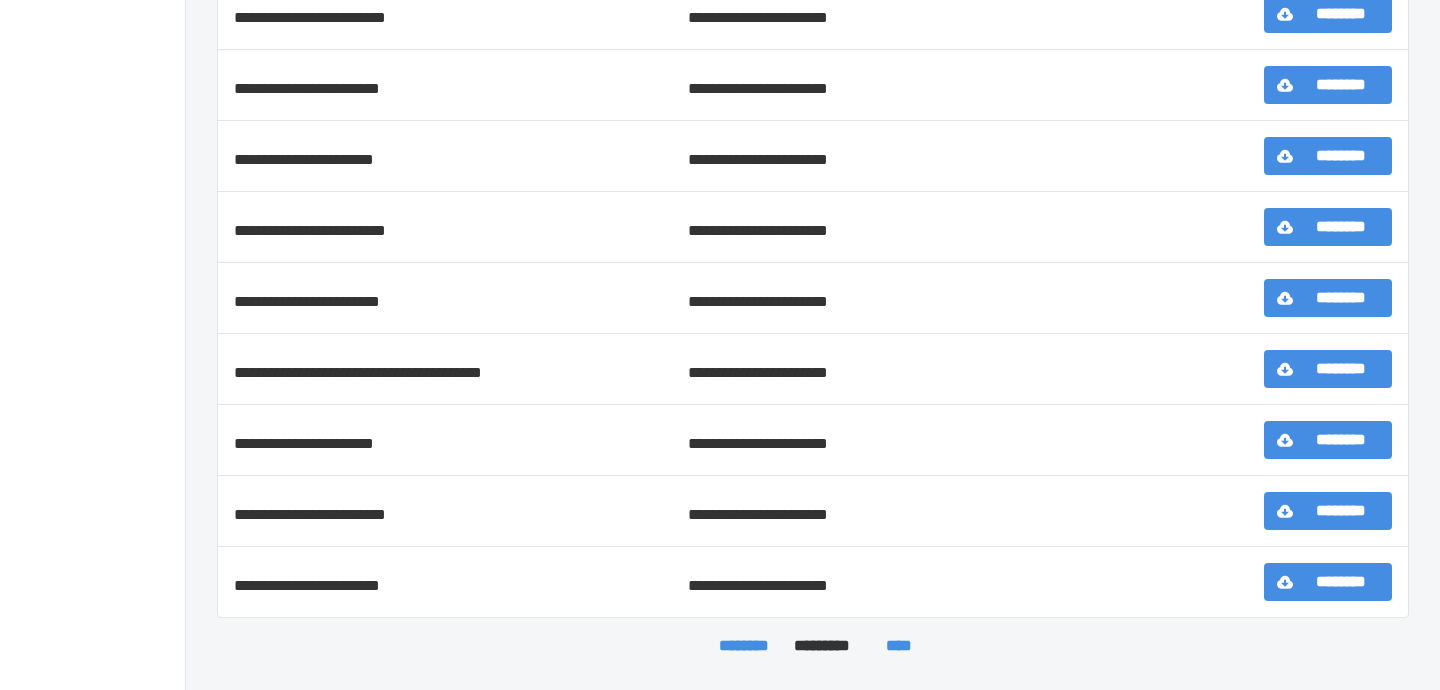 click on "********" at bounding box center [744, 646] 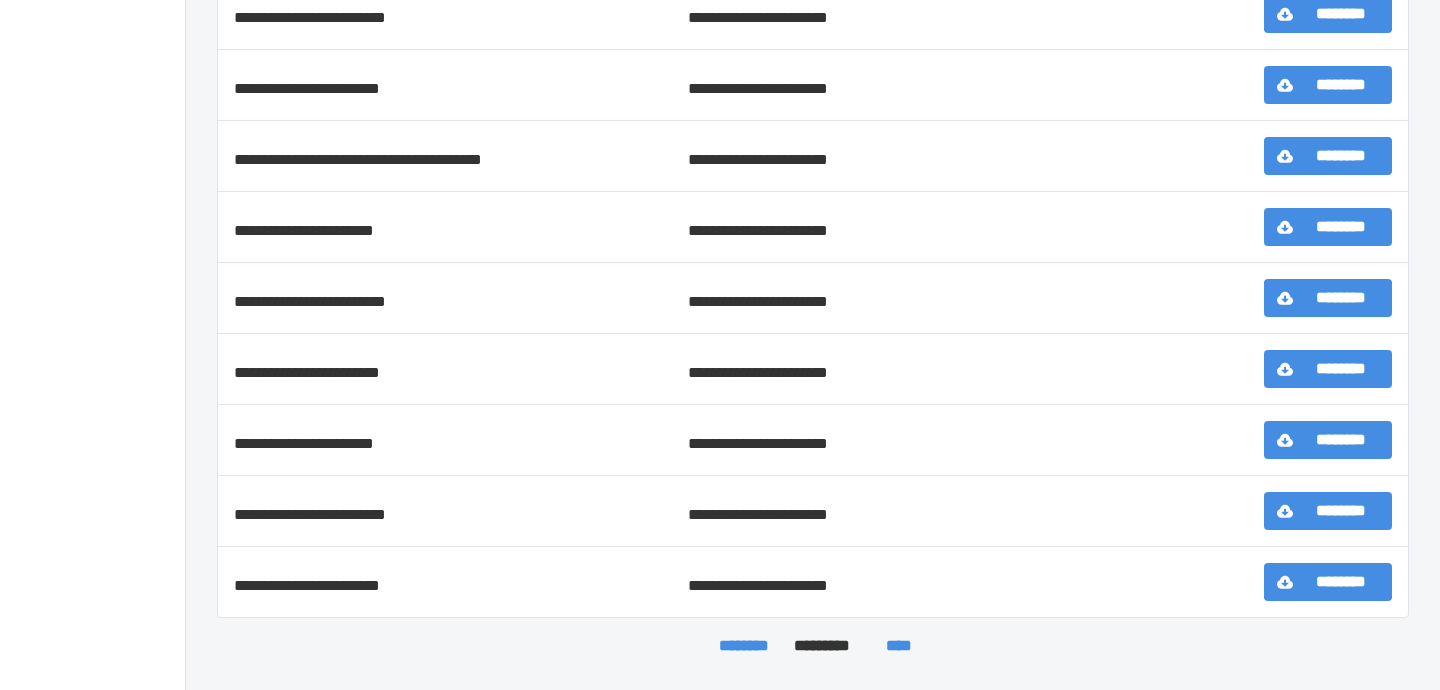 scroll, scrollTop: 521, scrollLeft: 0, axis: vertical 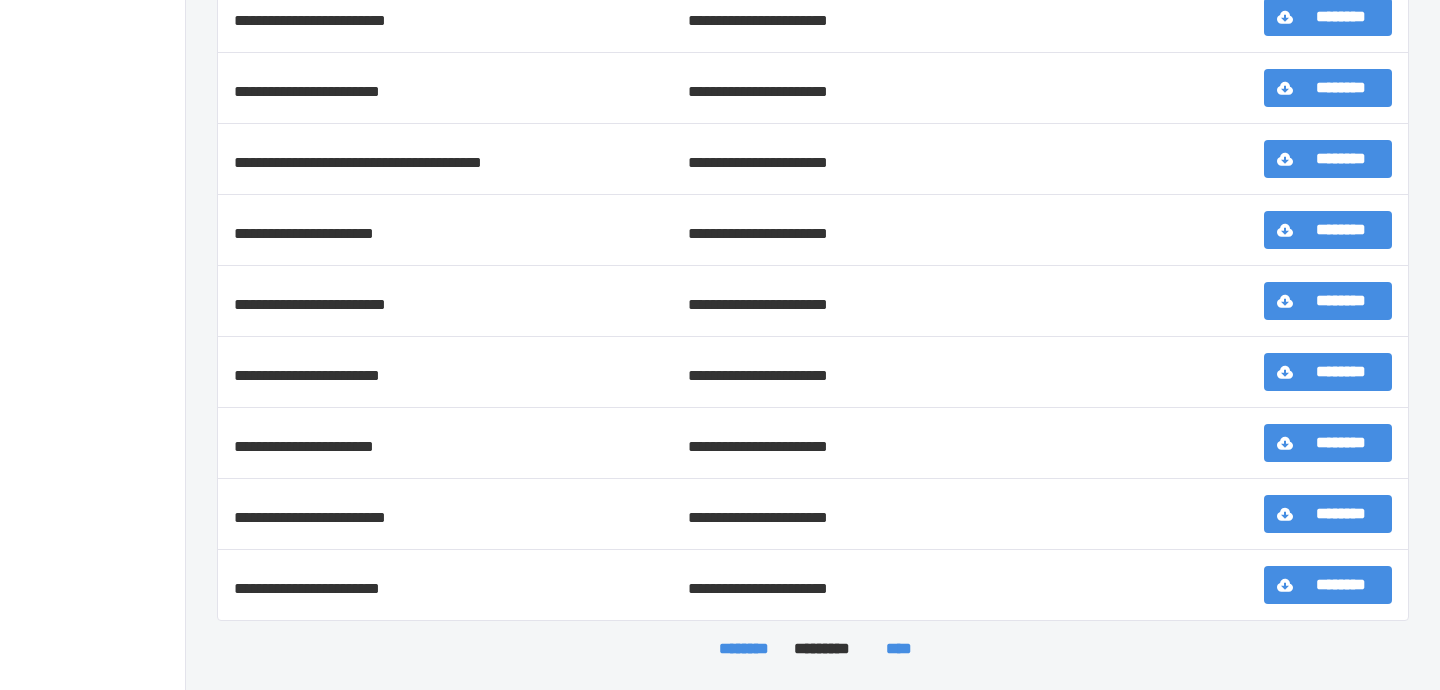 click on "********" at bounding box center (744, 649) 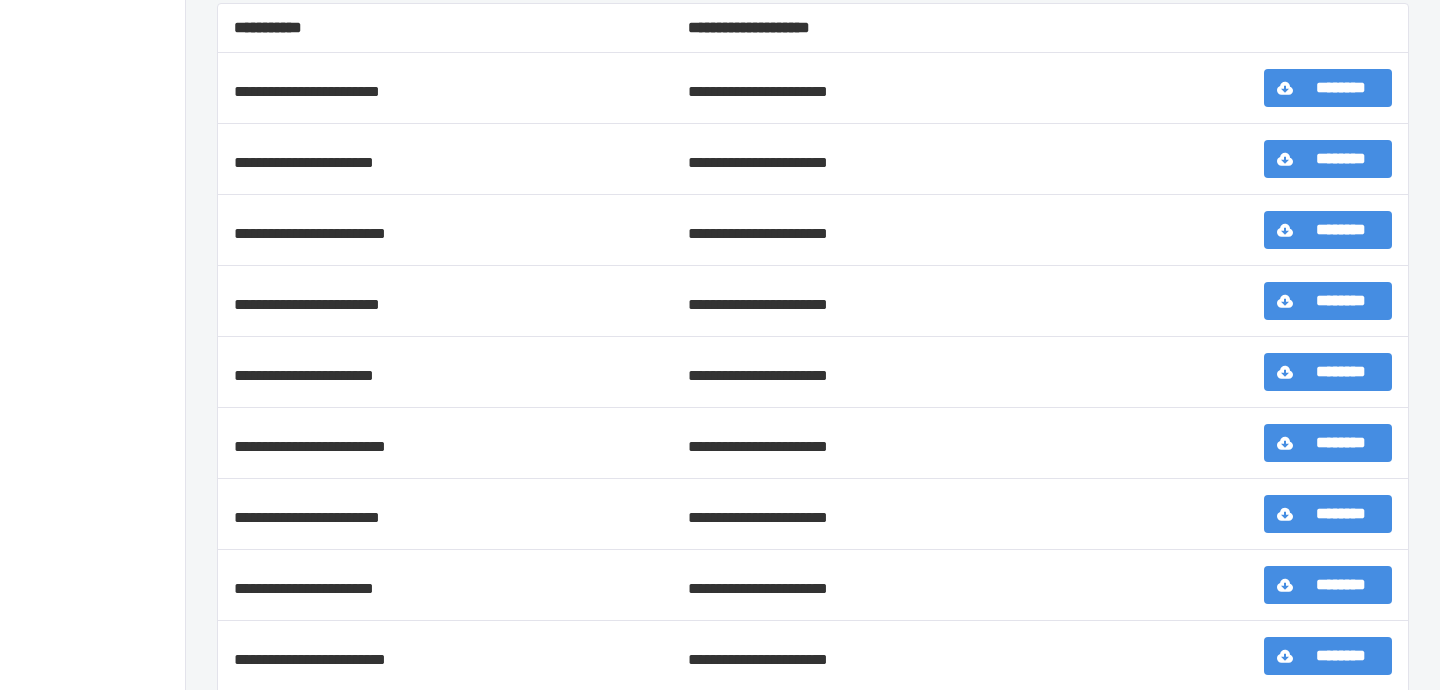 scroll, scrollTop: 524, scrollLeft: 0, axis: vertical 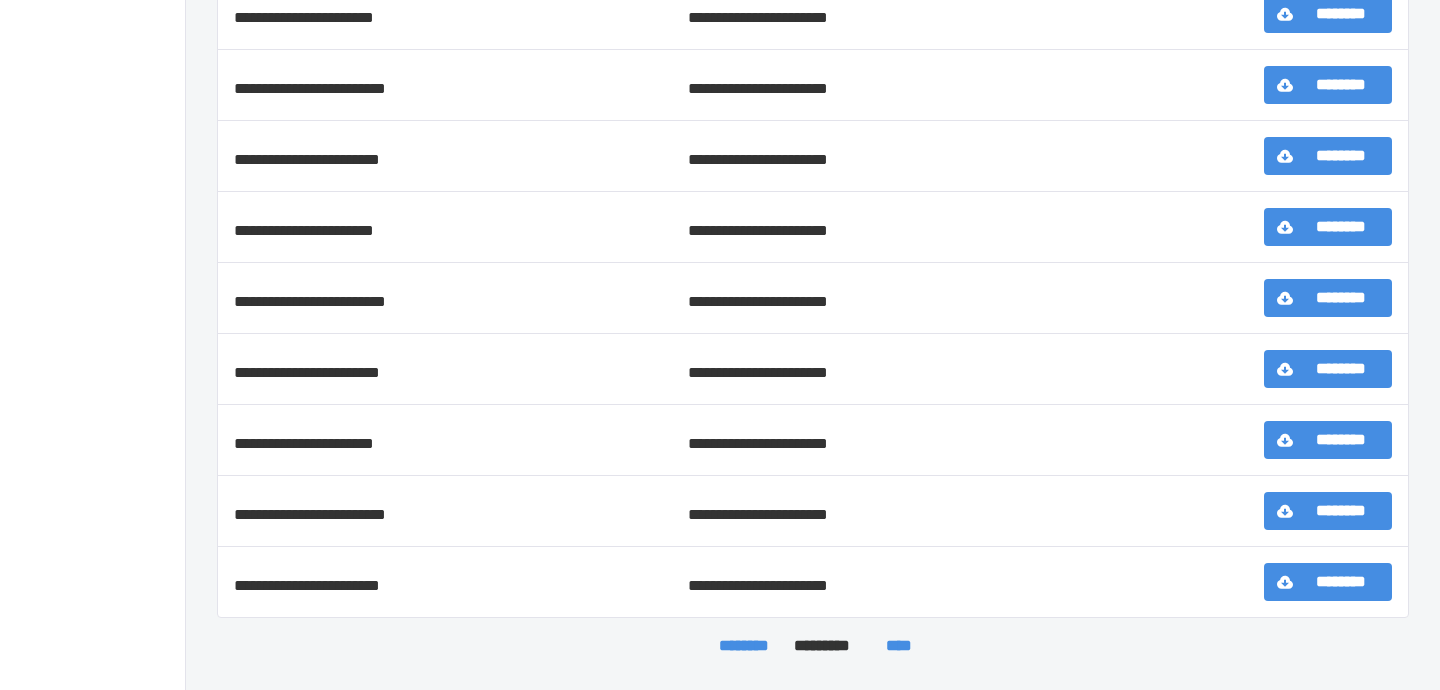 click on "********" at bounding box center (744, 646) 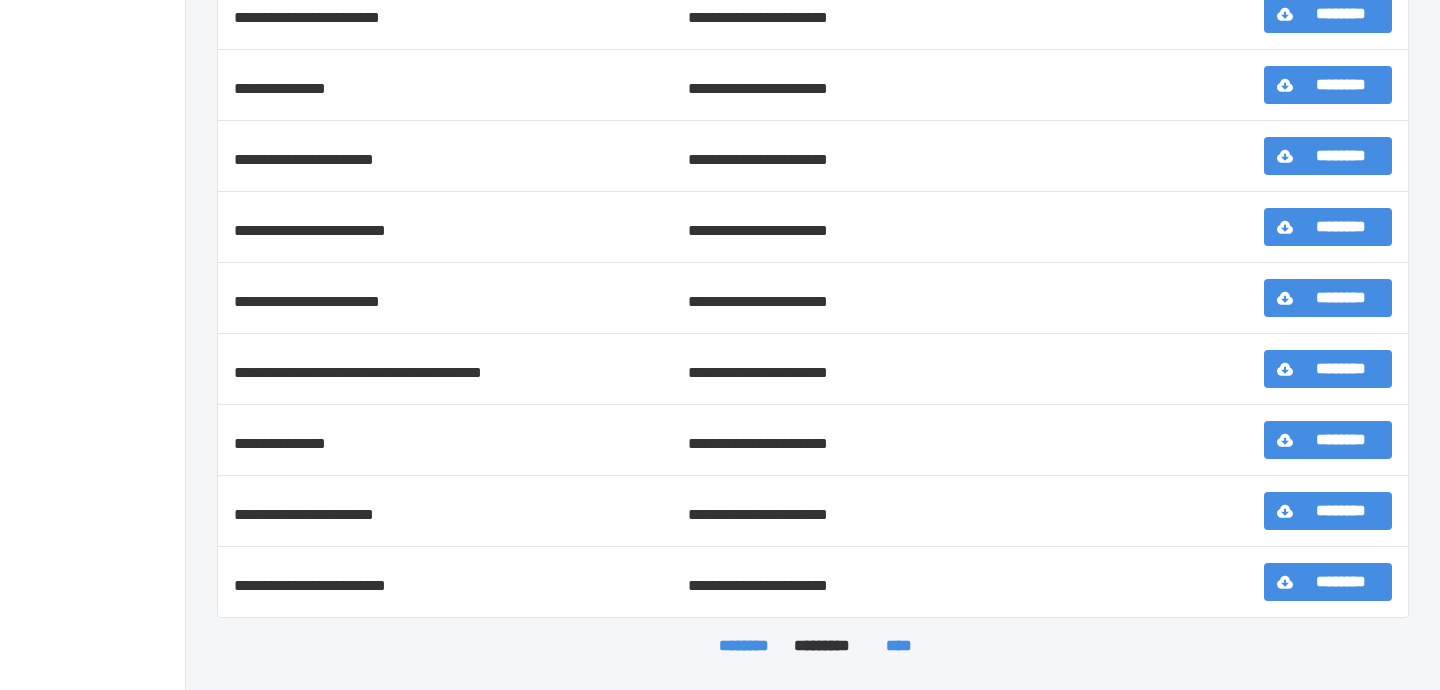 scroll, scrollTop: 0, scrollLeft: 0, axis: both 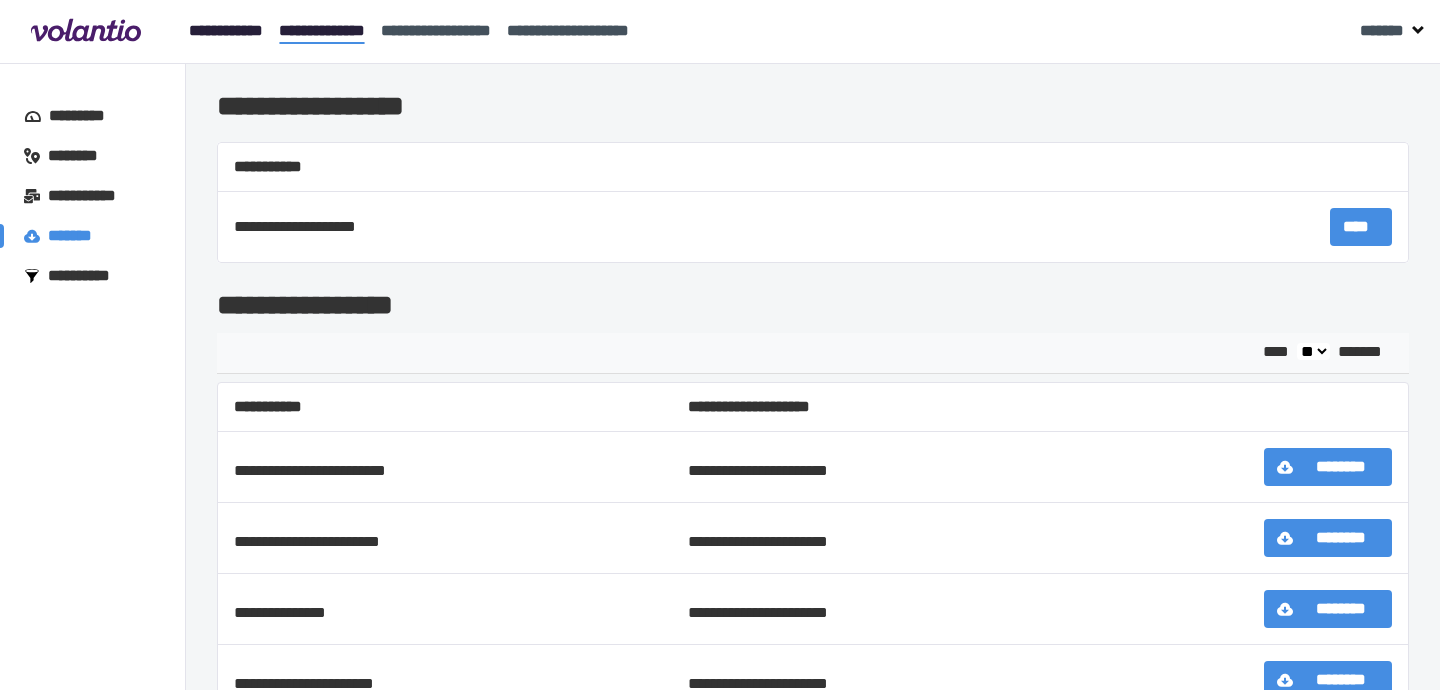 click on "**********" at bounding box center [226, 30] 